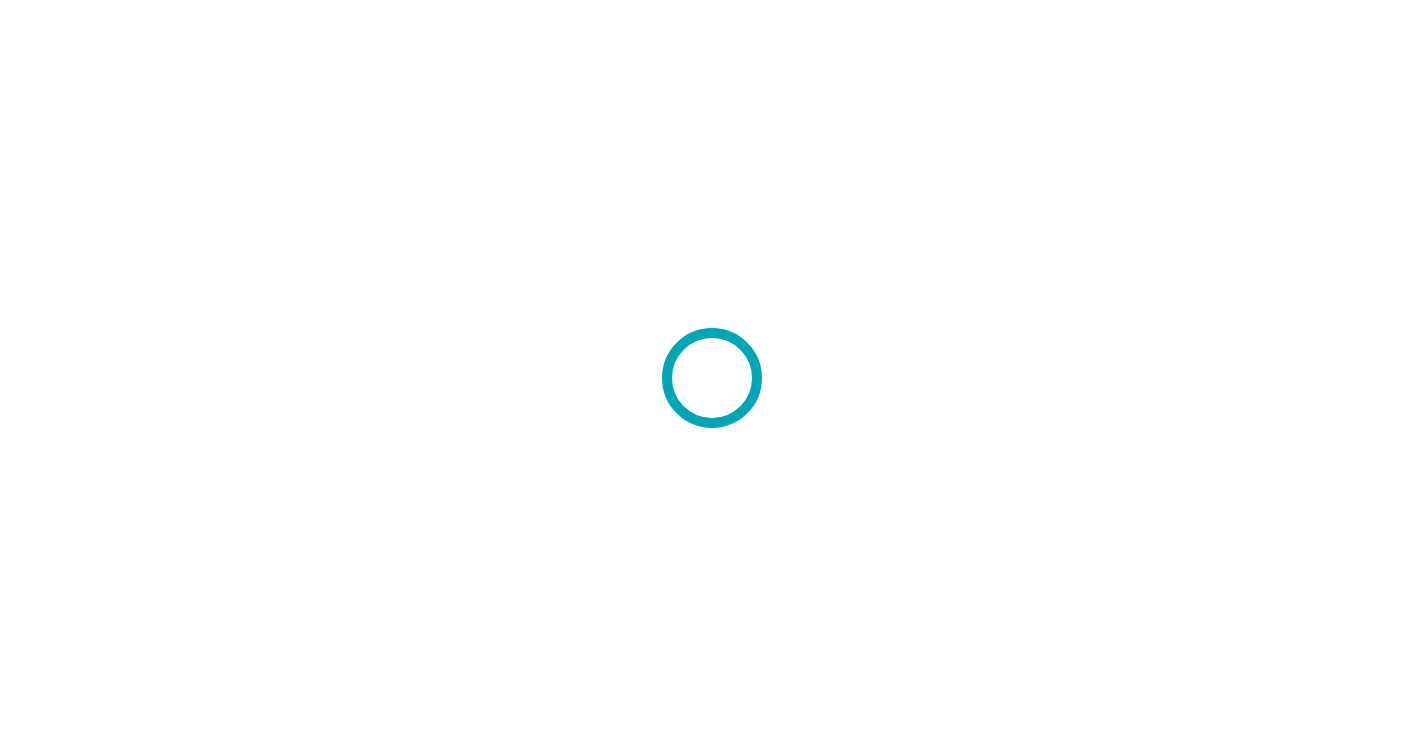 scroll, scrollTop: 0, scrollLeft: 0, axis: both 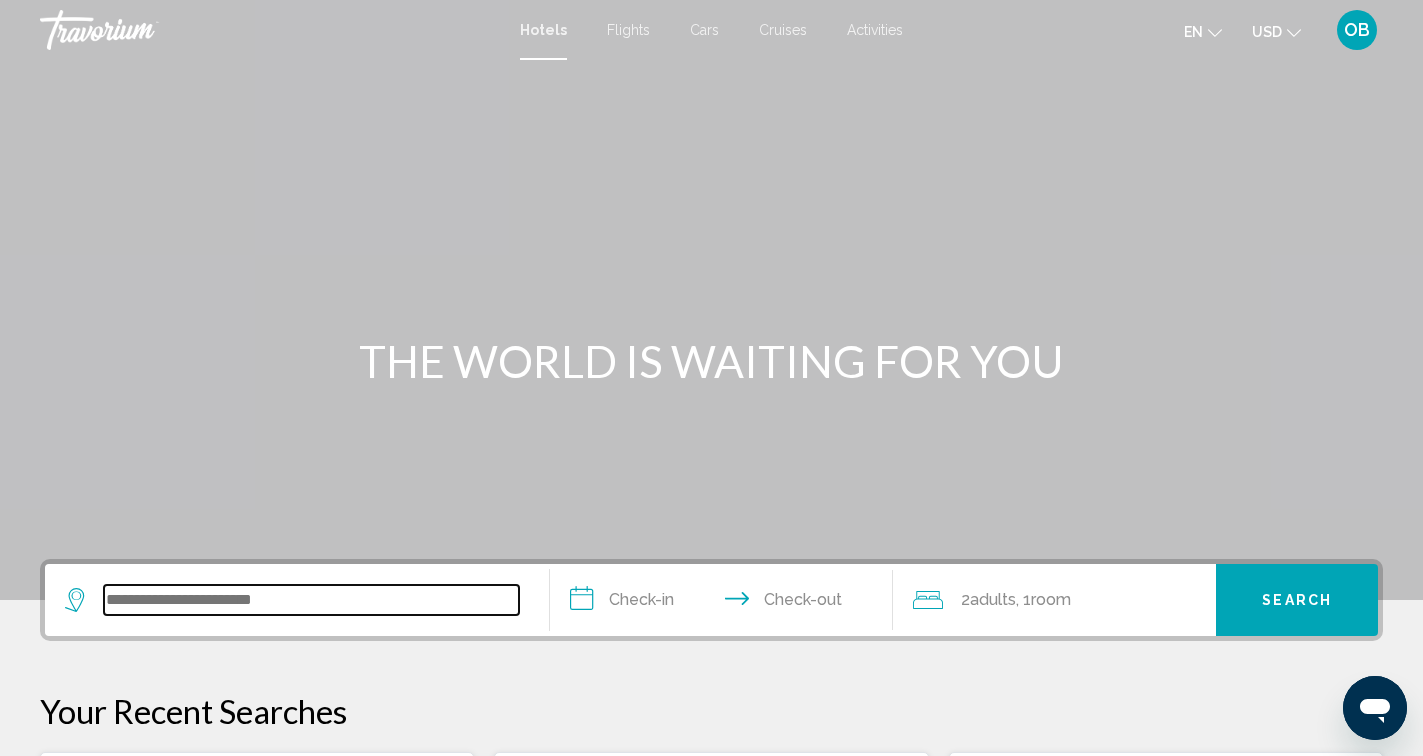 click at bounding box center (311, 600) 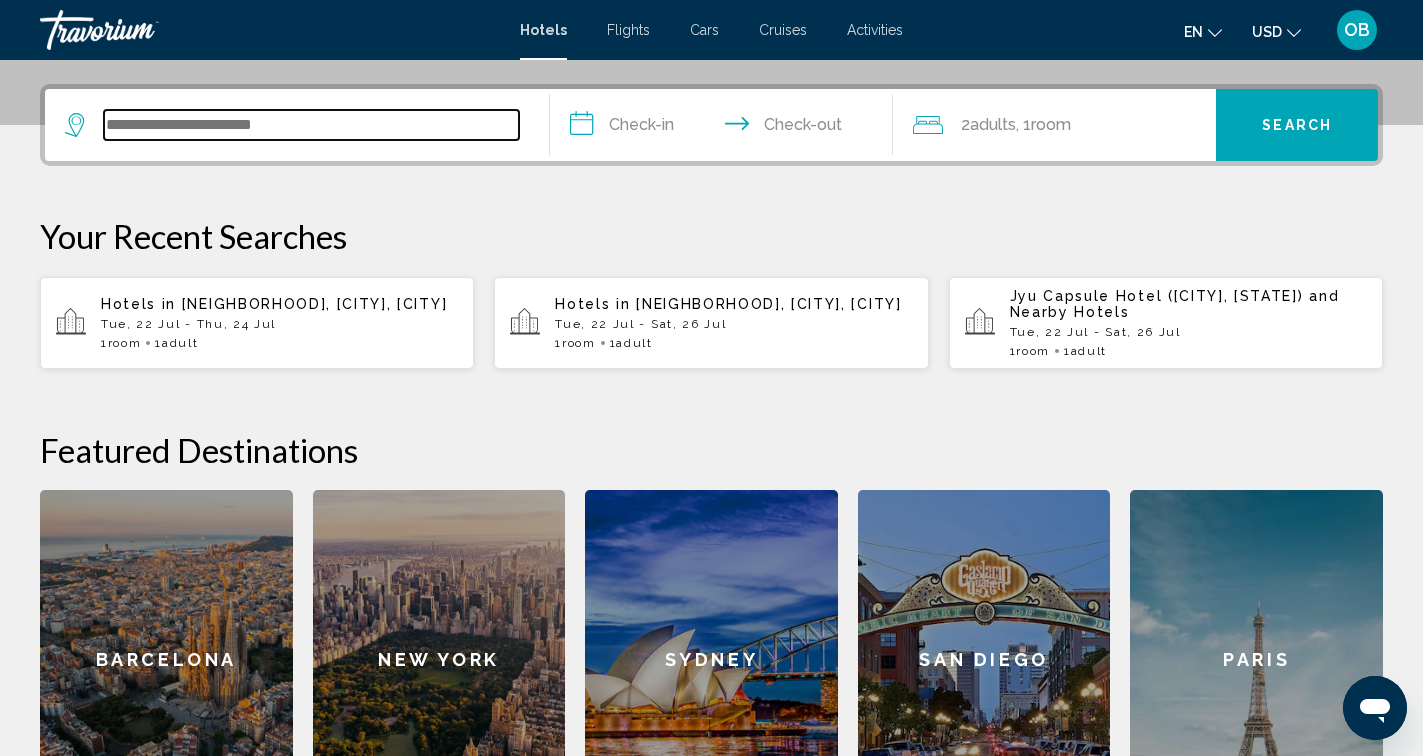 scroll, scrollTop: 494, scrollLeft: 0, axis: vertical 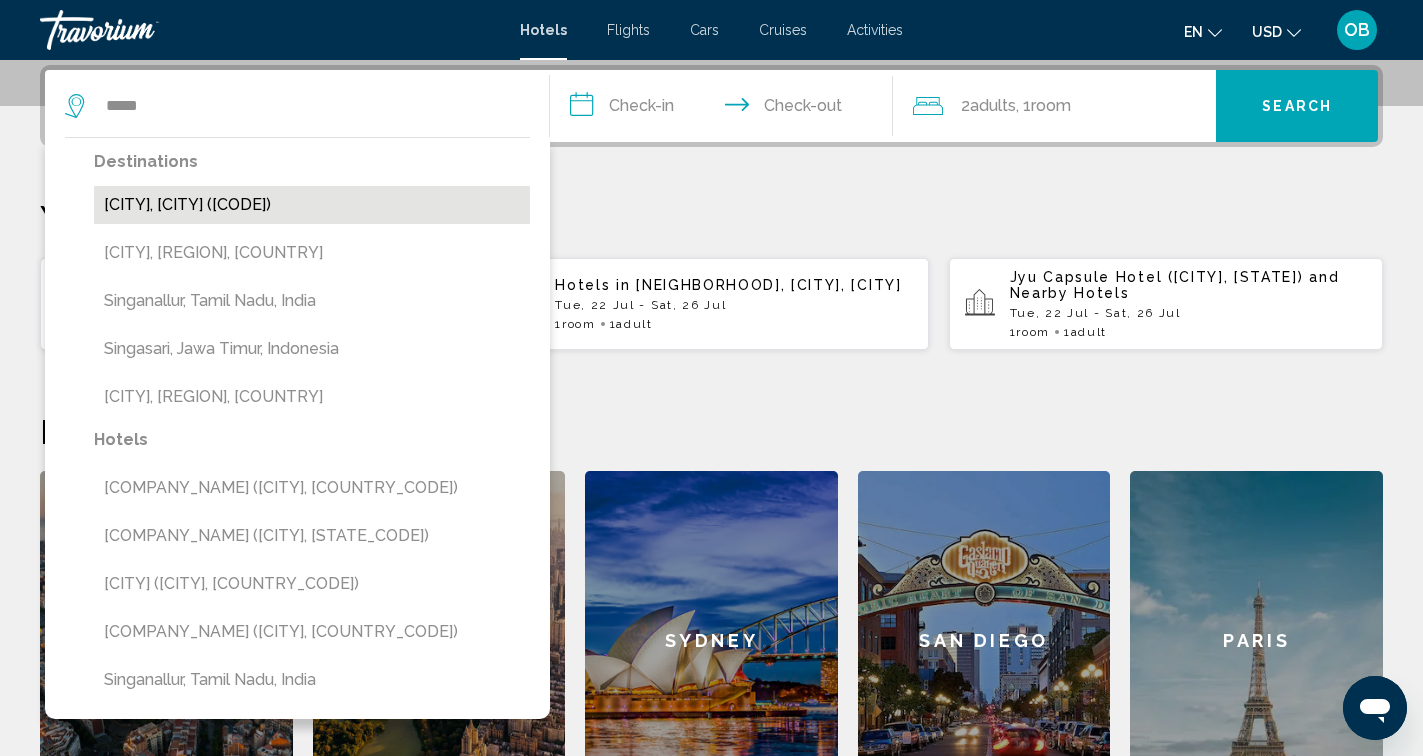 click on "[CITY], [CITY] ([CODE])" at bounding box center [312, 205] 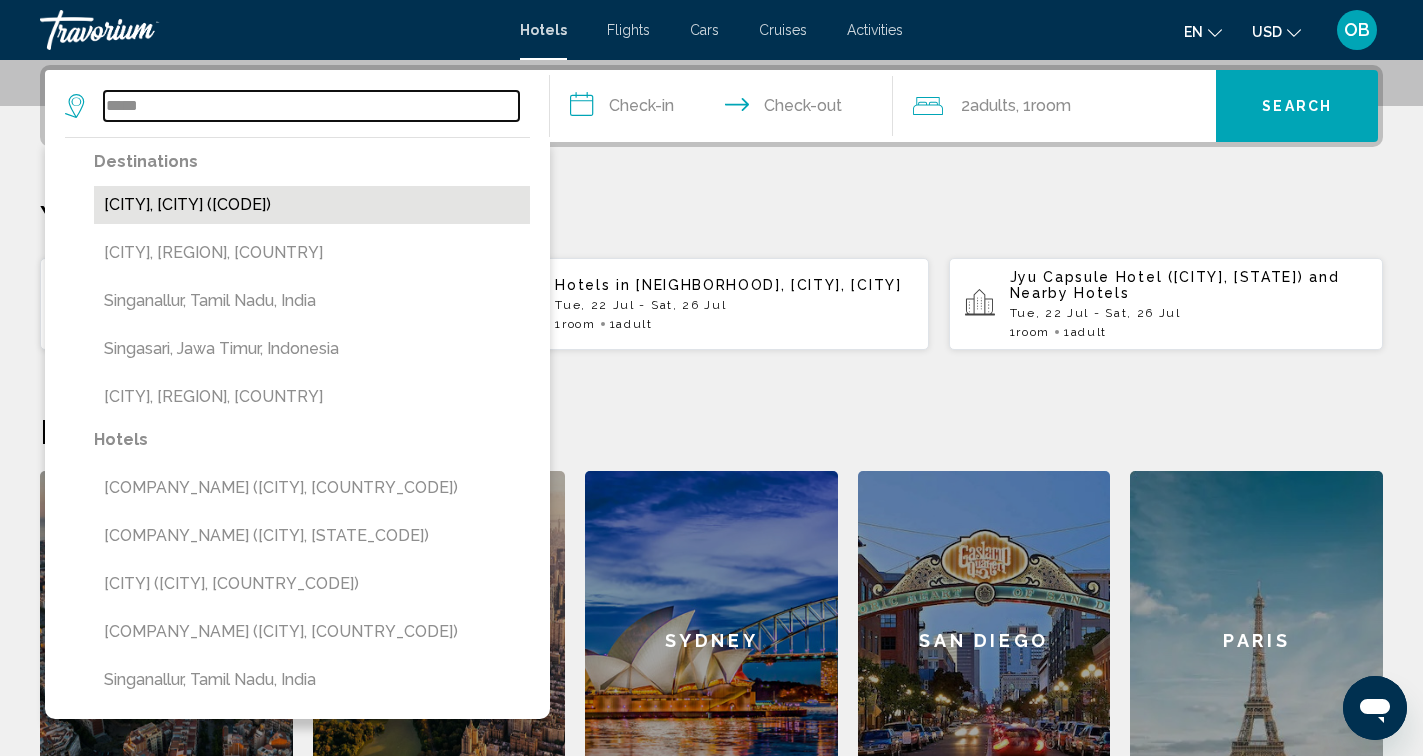 type on "**********" 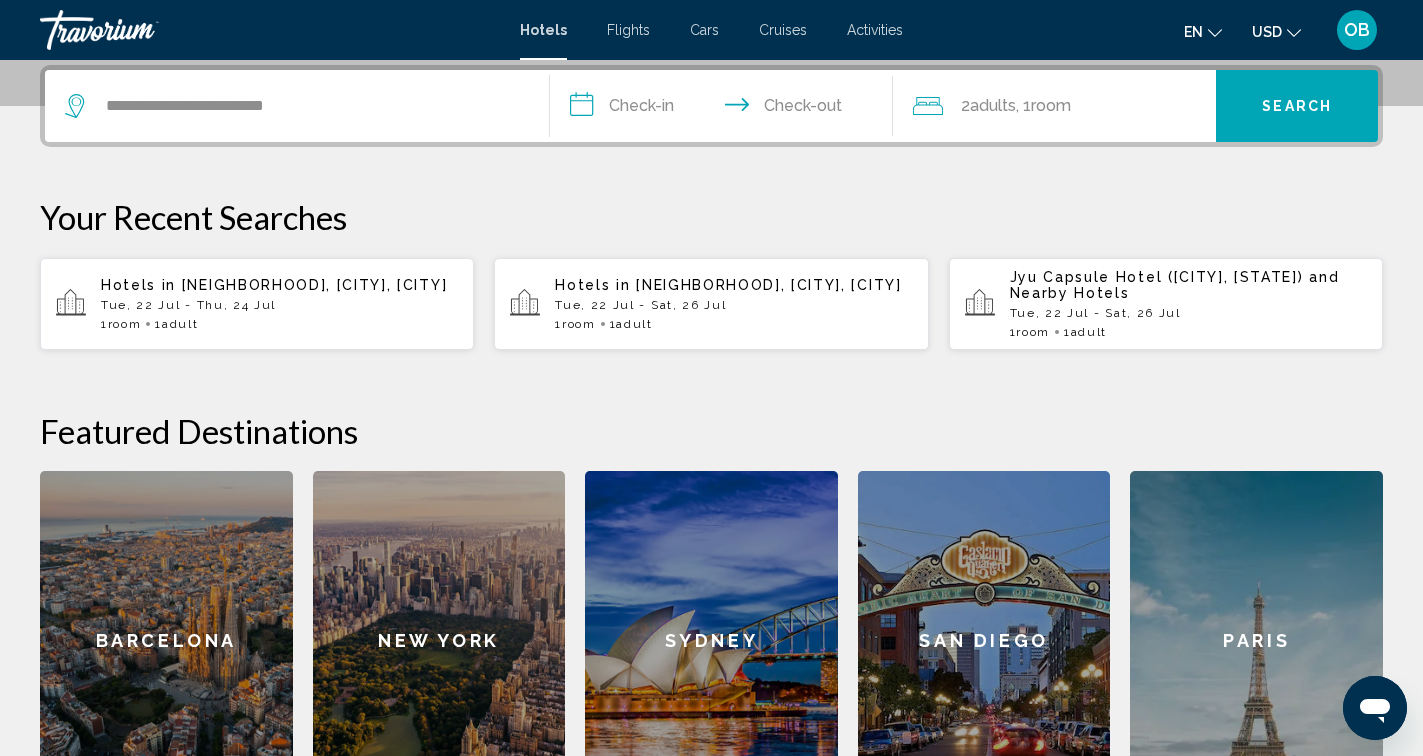 click on "**********" at bounding box center (725, 109) 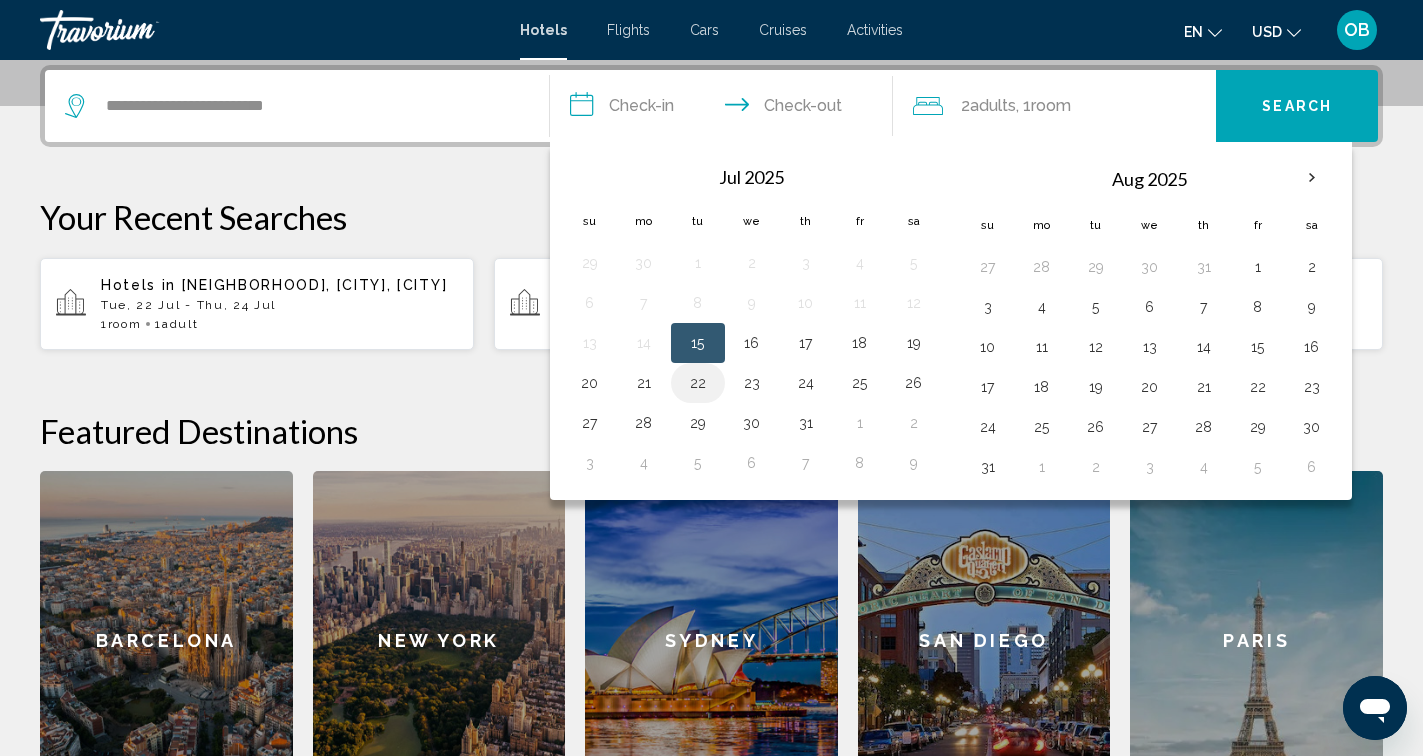 click on "22" at bounding box center (698, 383) 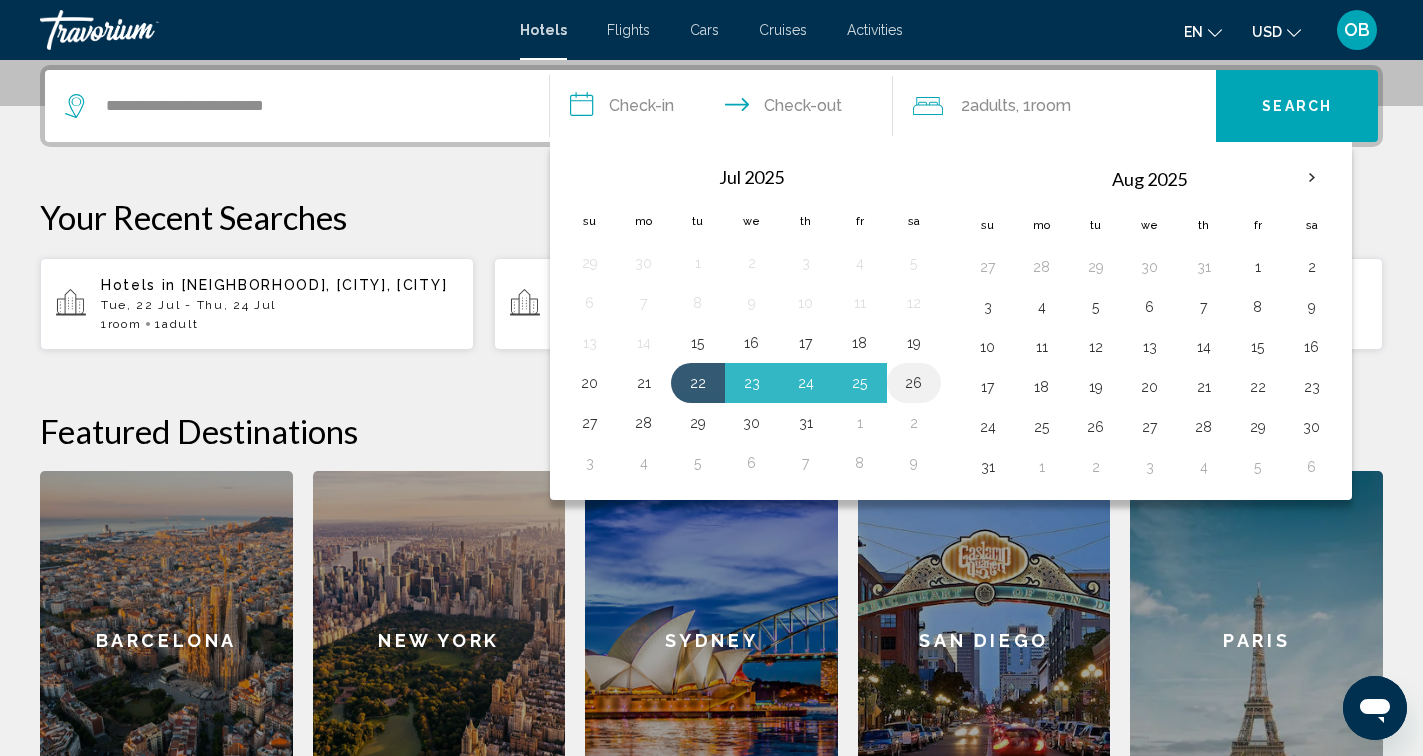 click on "26" at bounding box center (914, 383) 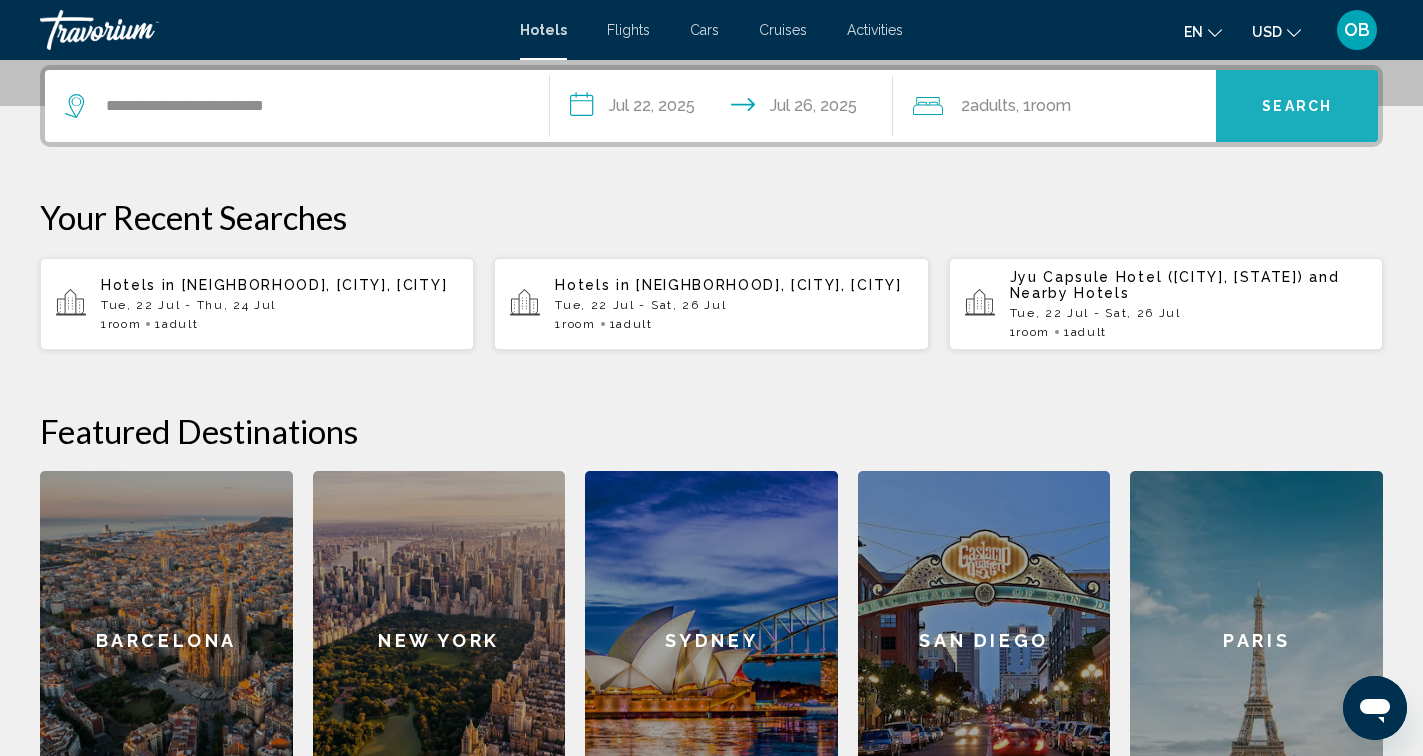 click on "Search" at bounding box center [1297, 107] 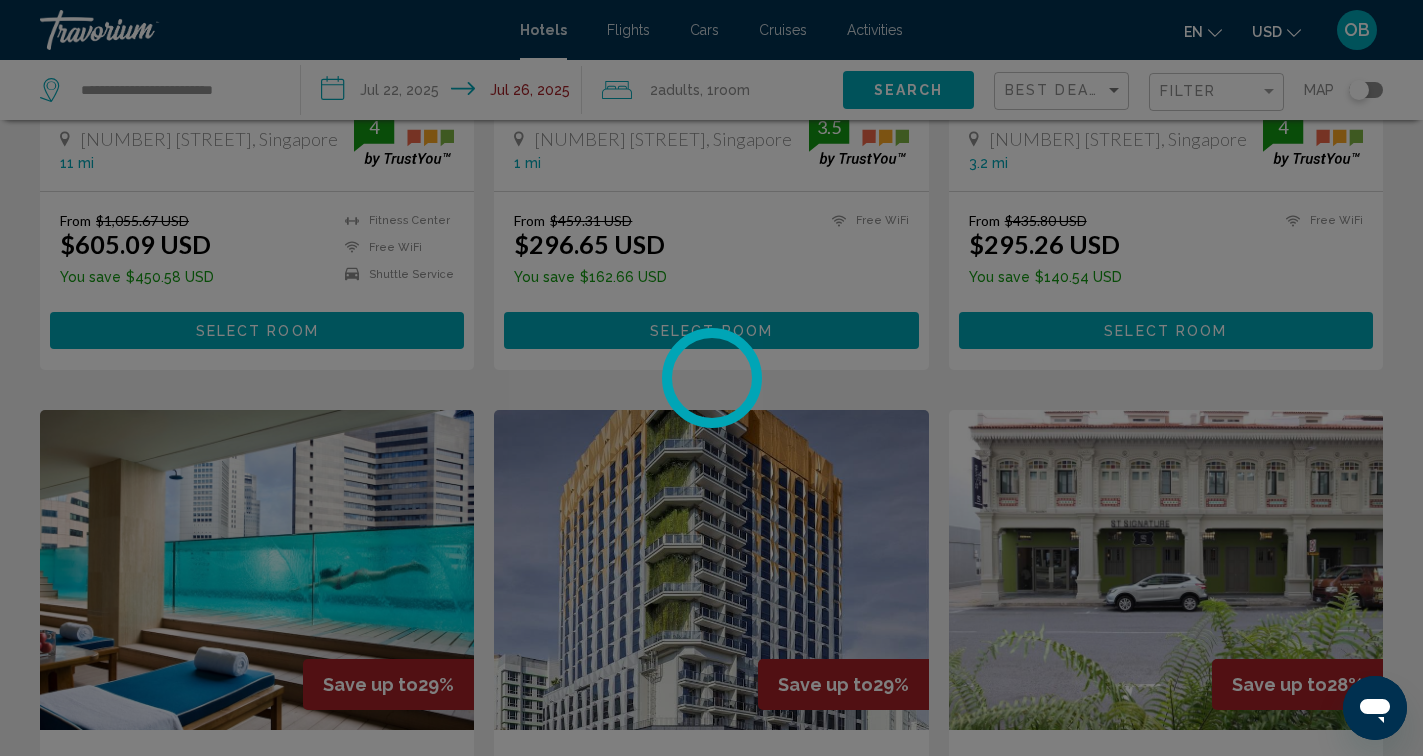 scroll, scrollTop: 0, scrollLeft: 0, axis: both 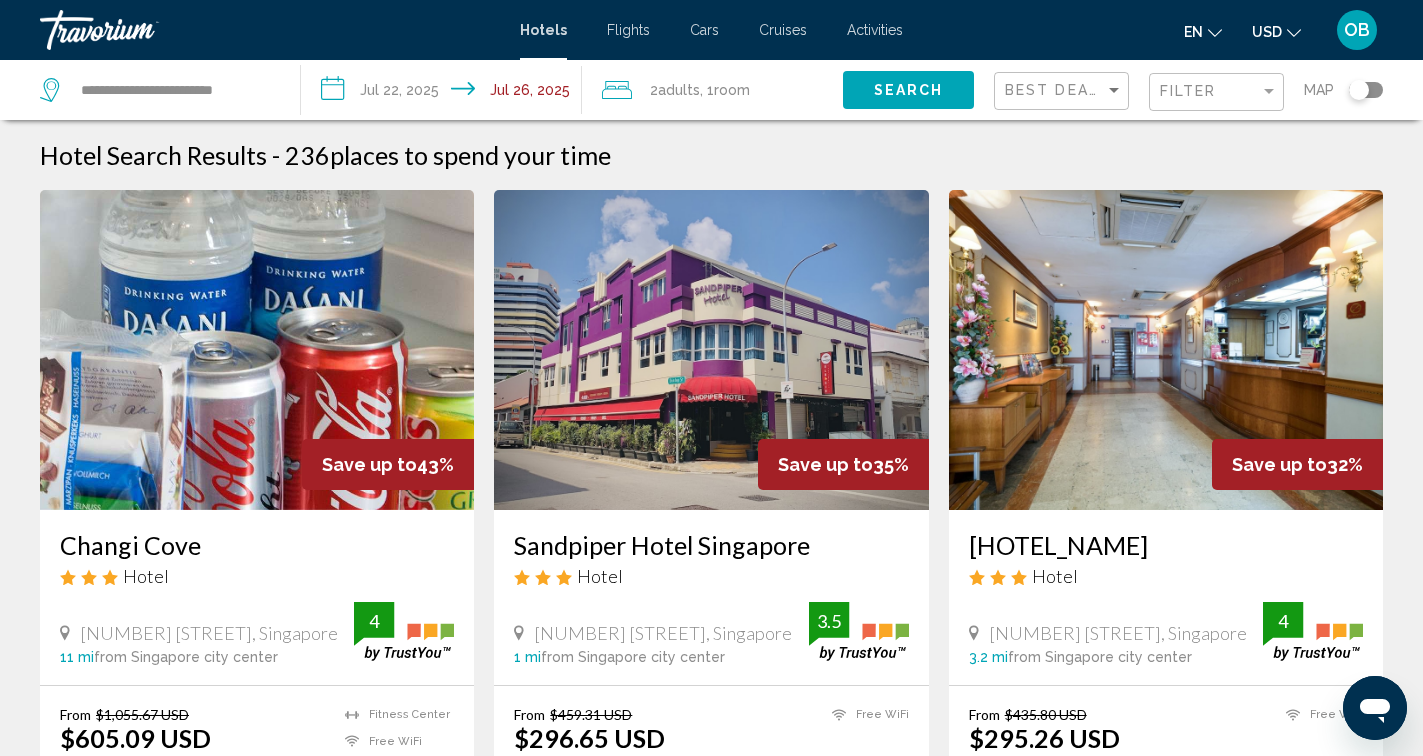 click on "Room" 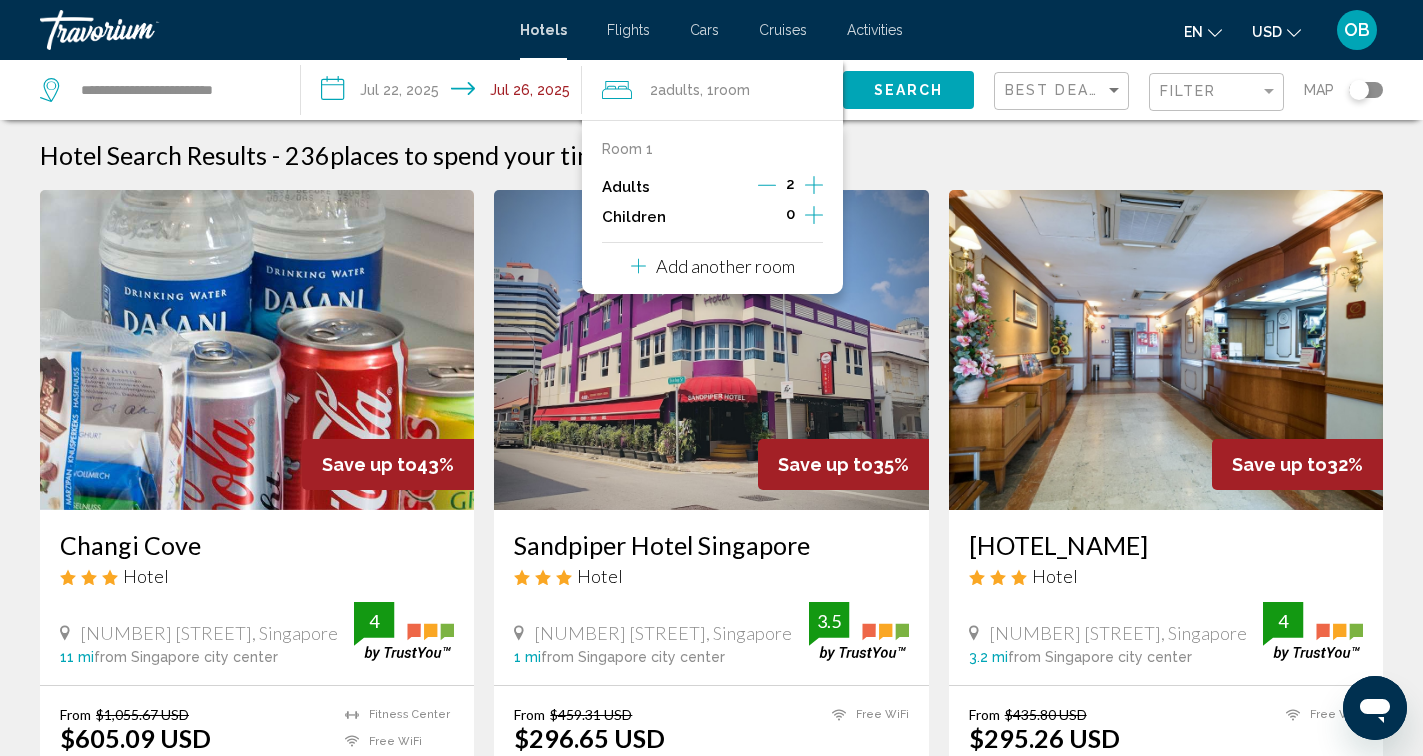 click 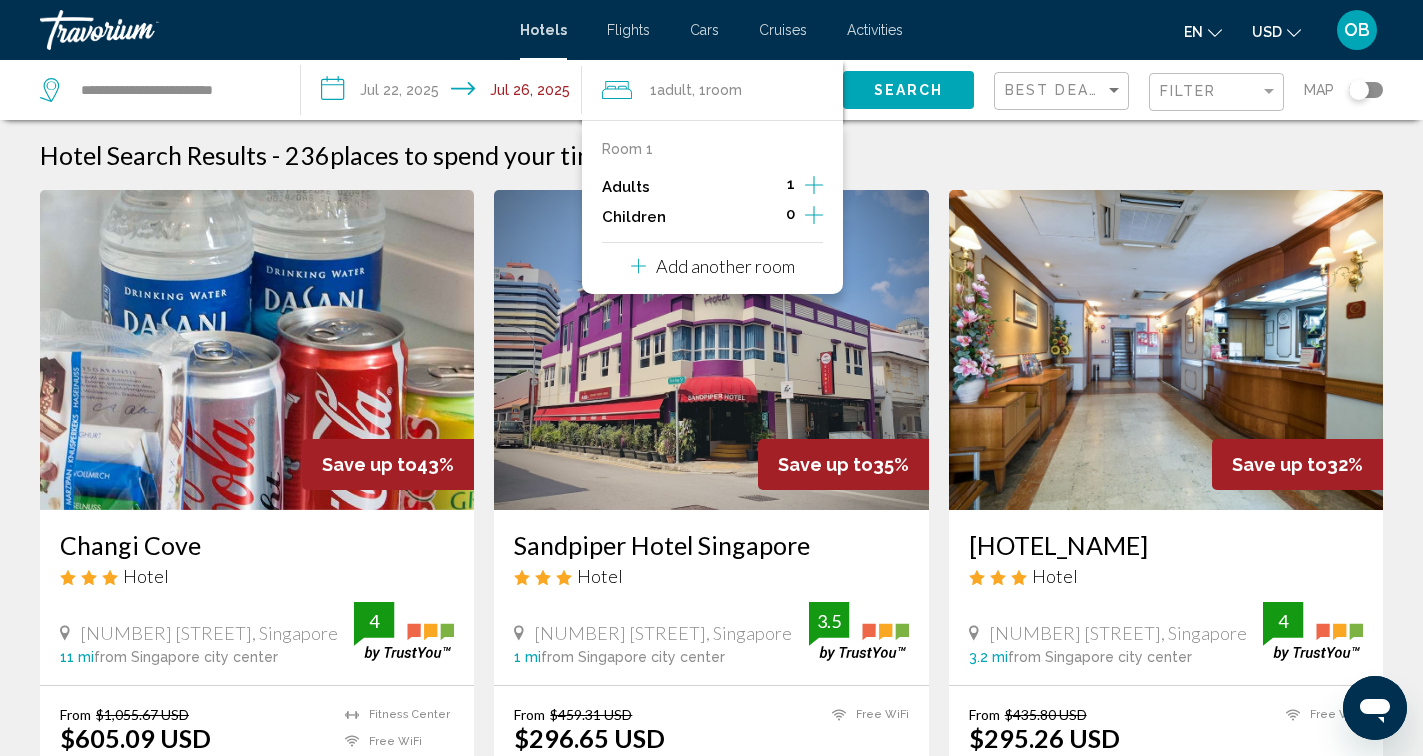 click on "Search" 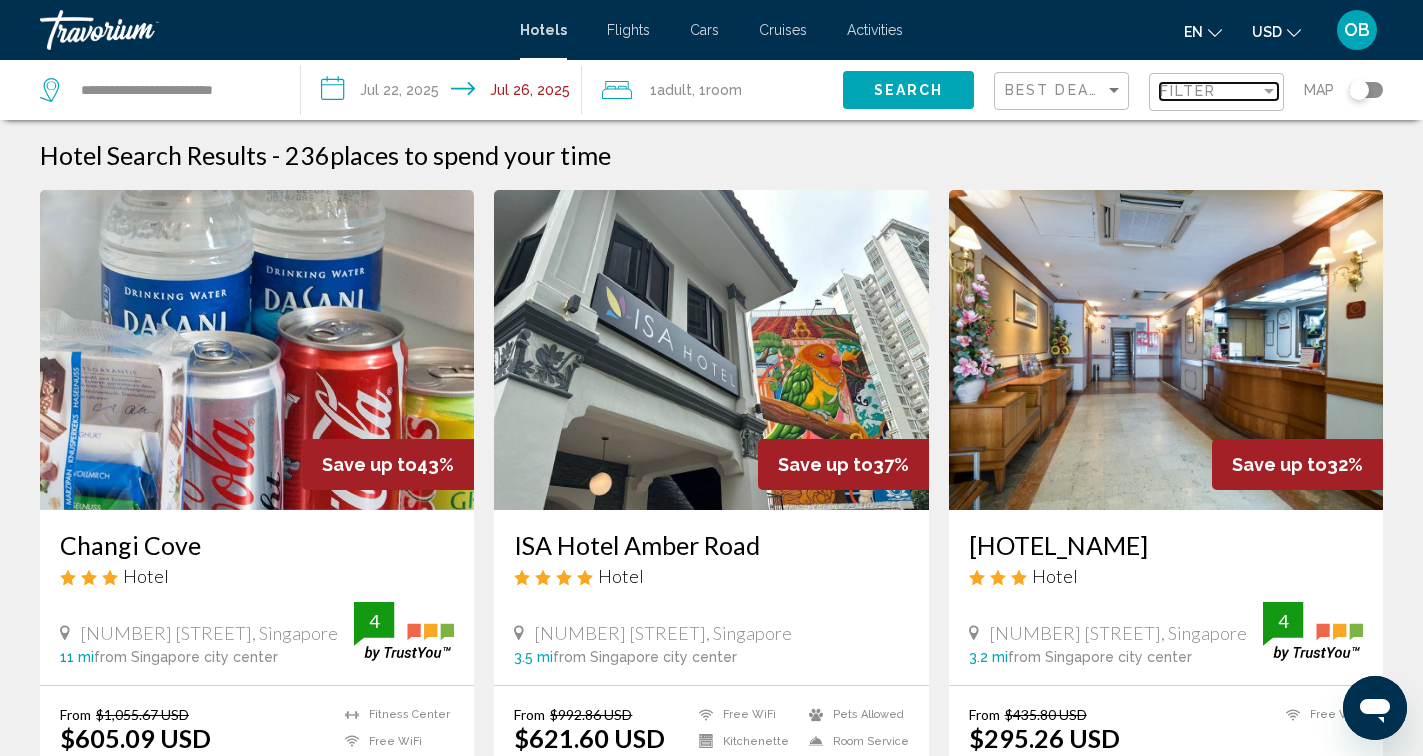 click on "Filter" at bounding box center (1188, 91) 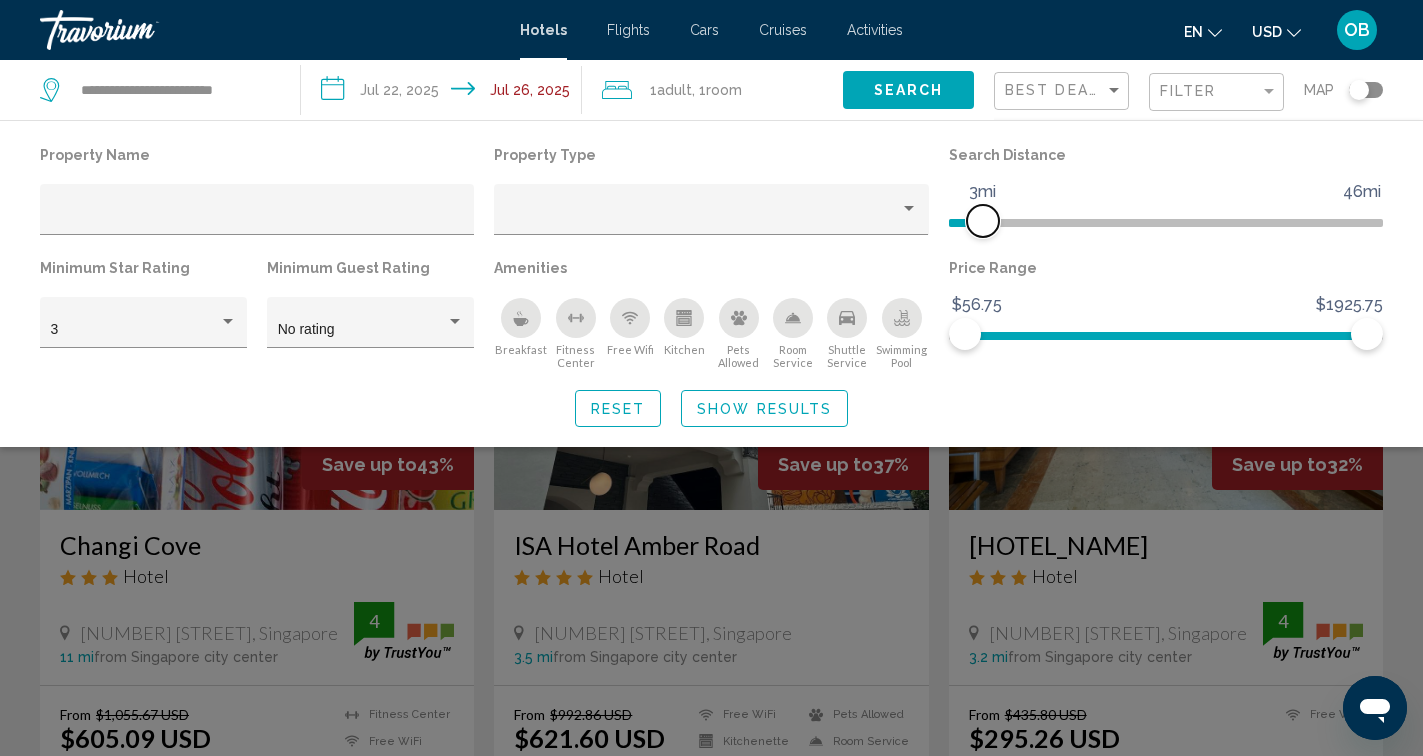 drag, startPoint x: 1216, startPoint y: 217, endPoint x: 982, endPoint y: 216, distance: 234.00214 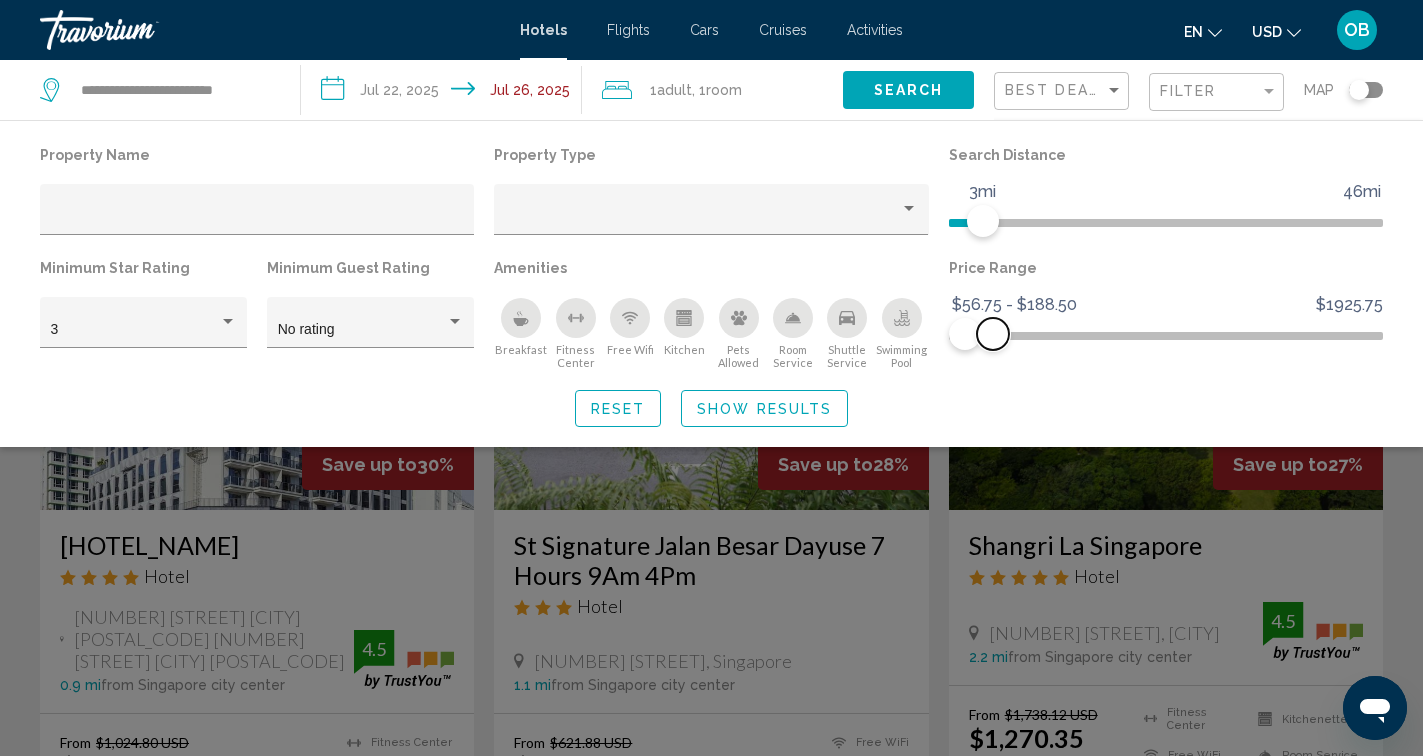 drag, startPoint x: 1361, startPoint y: 331, endPoint x: 993, endPoint y: 330, distance: 368.00137 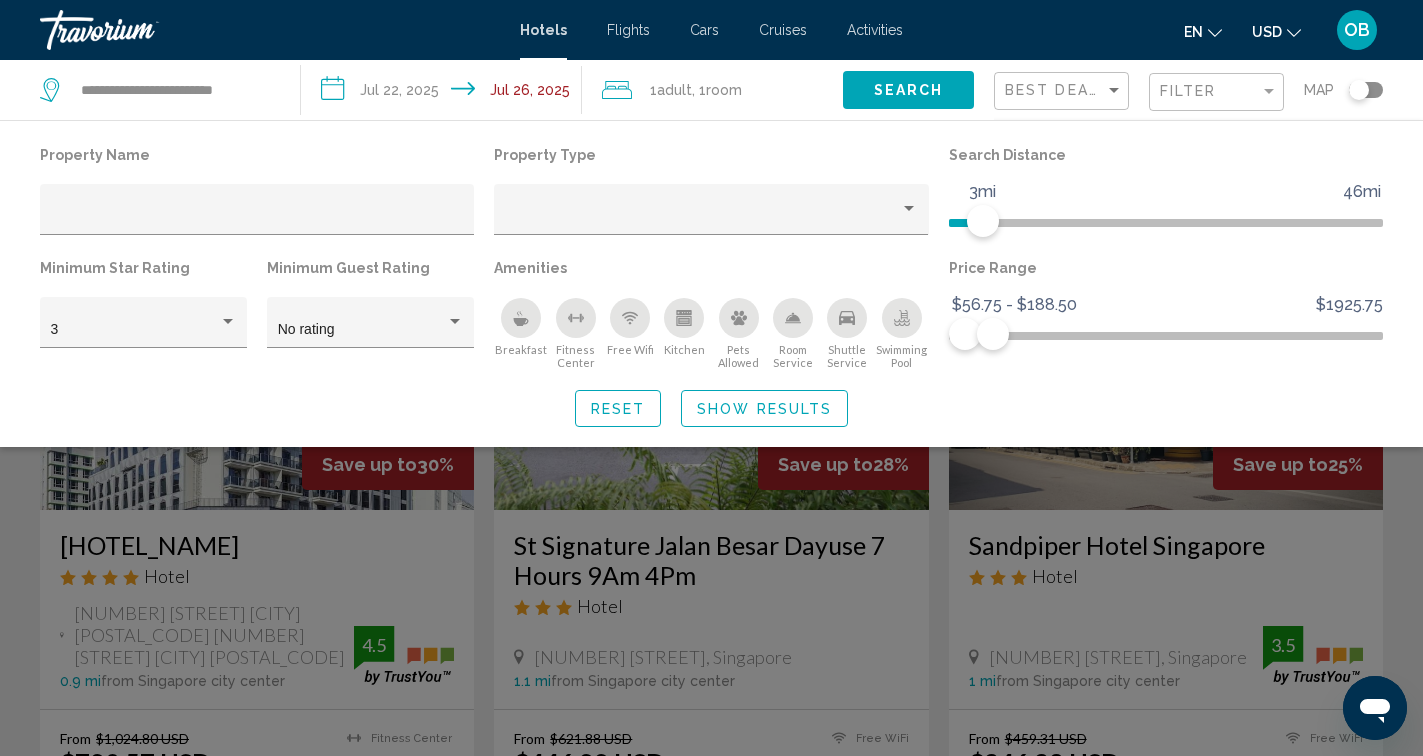 click 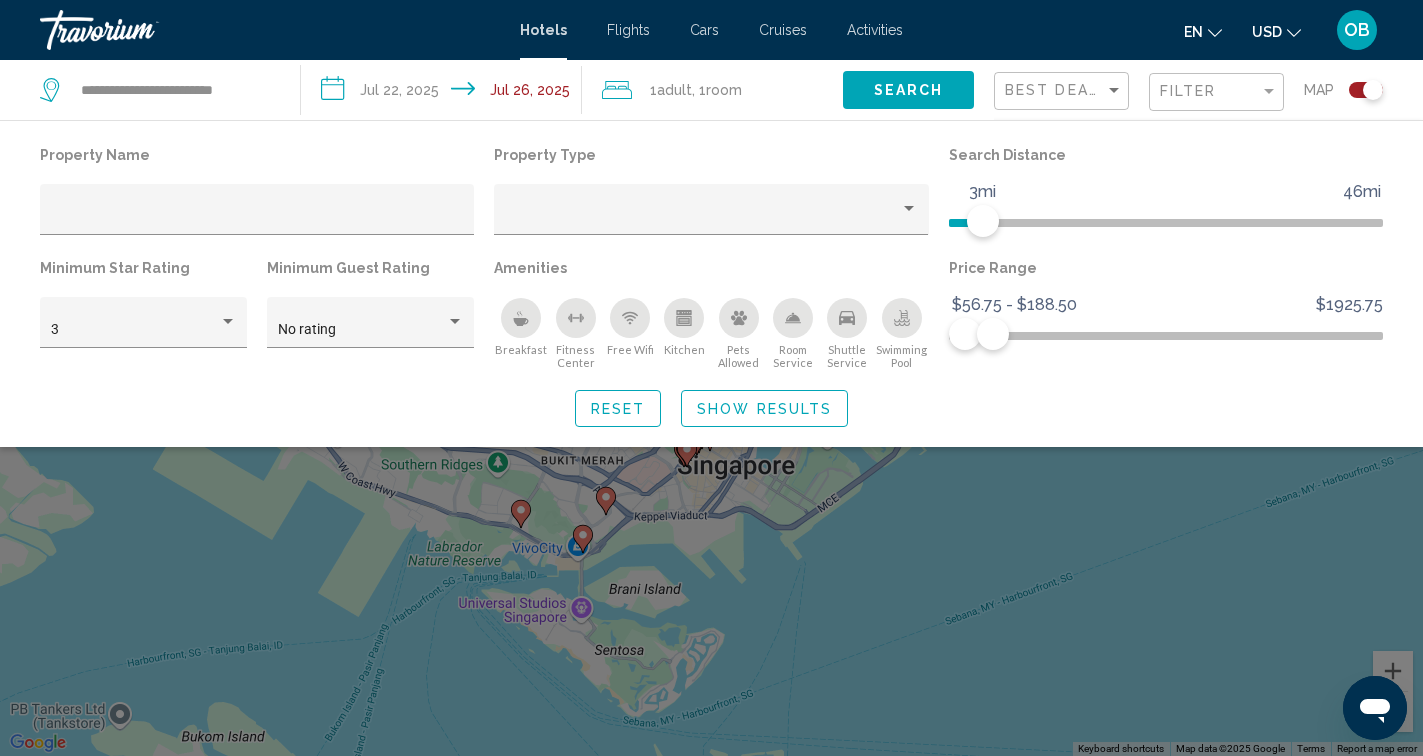 click on "Show Results" 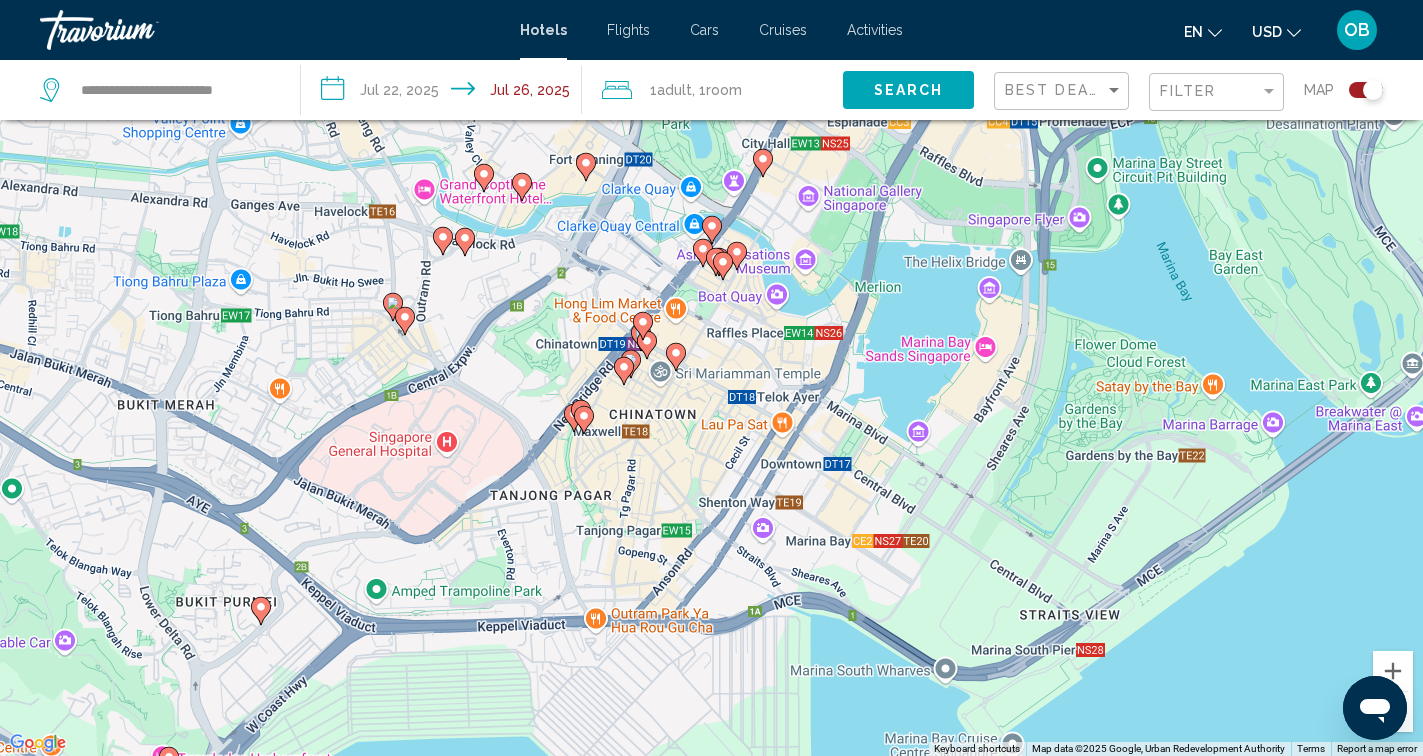 drag, startPoint x: 927, startPoint y: 508, endPoint x: 772, endPoint y: 390, distance: 194.80502 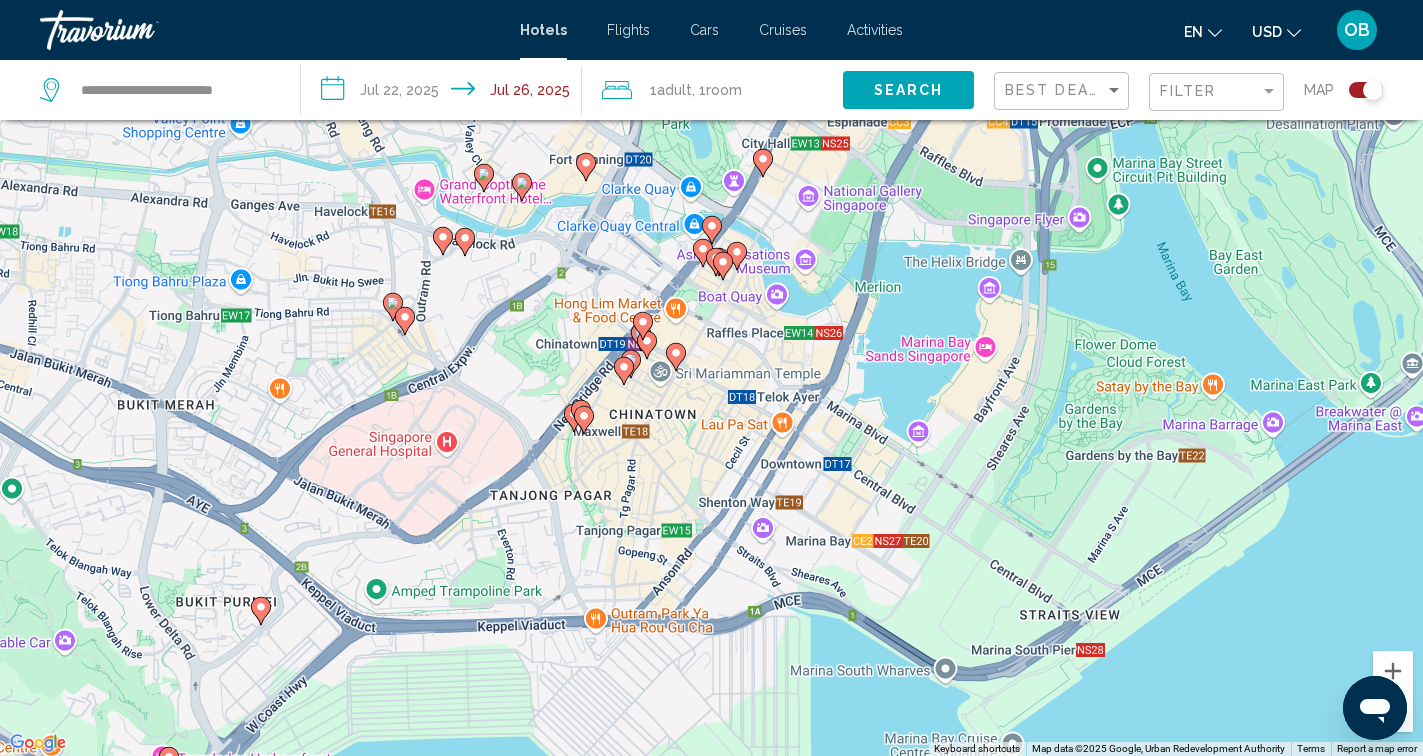 click on "To activate drag with keyboard, press Alt + Enter. Once in keyboard drag state, use the arrow keys to move the marker. To complete the drag, press the Enter key. To cancel, press Escape." at bounding box center (711, 378) 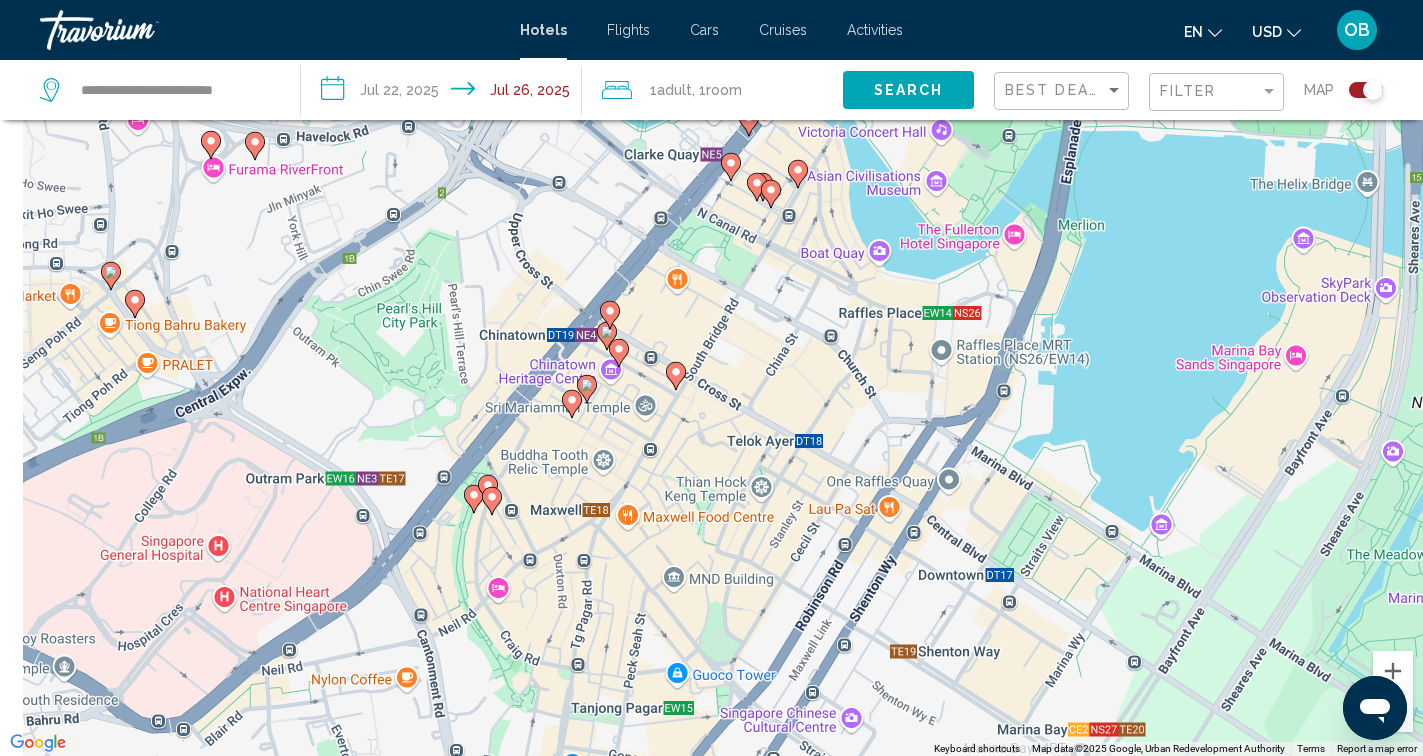 drag, startPoint x: 754, startPoint y: 396, endPoint x: 972, endPoint y: 551, distance: 267.48645 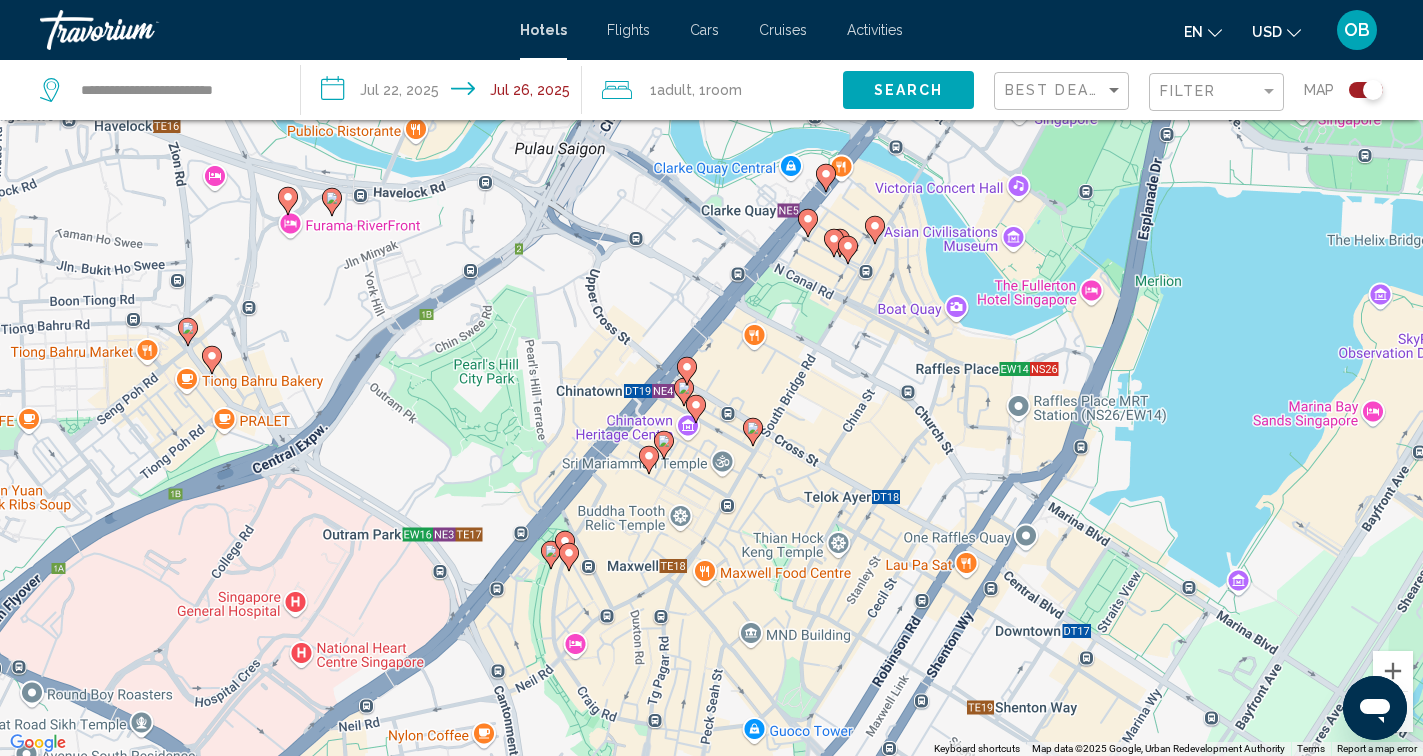 click 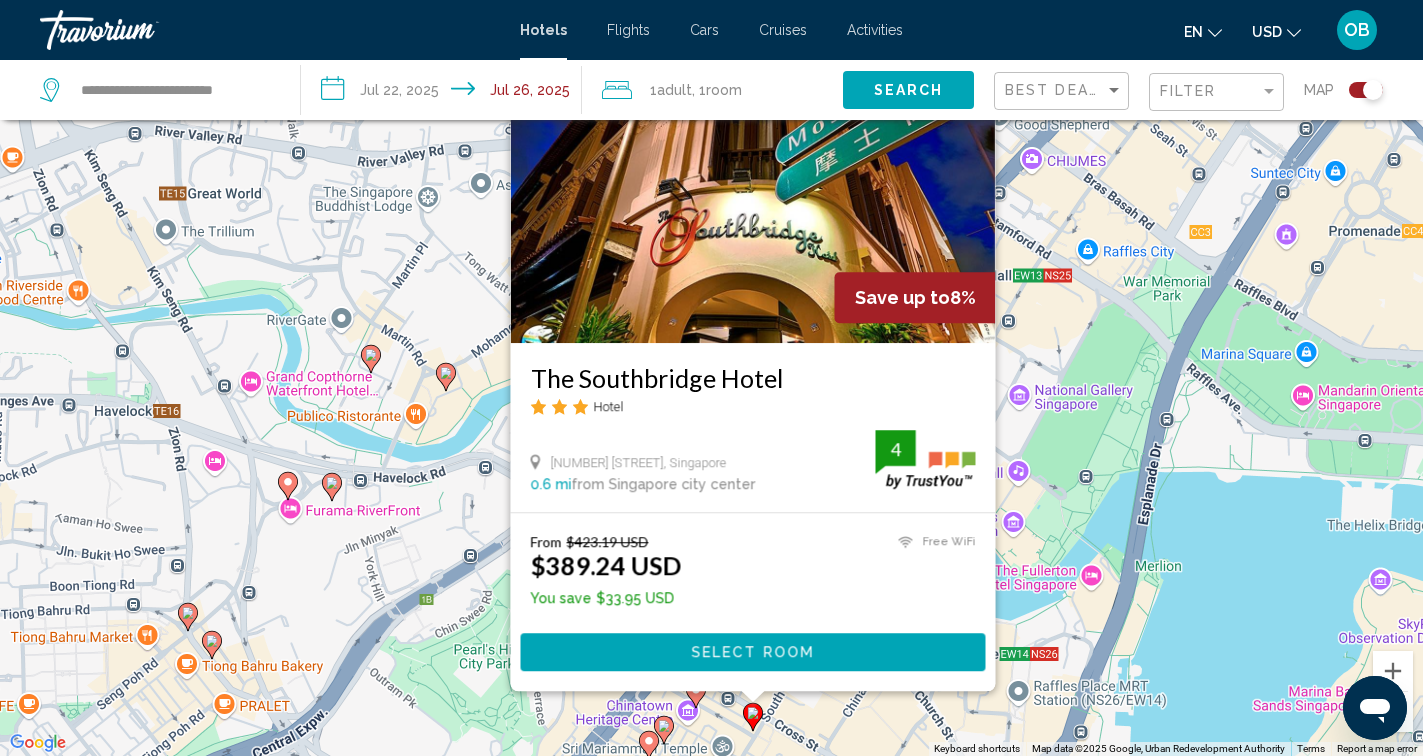 click on "Select Room" at bounding box center (752, 653) 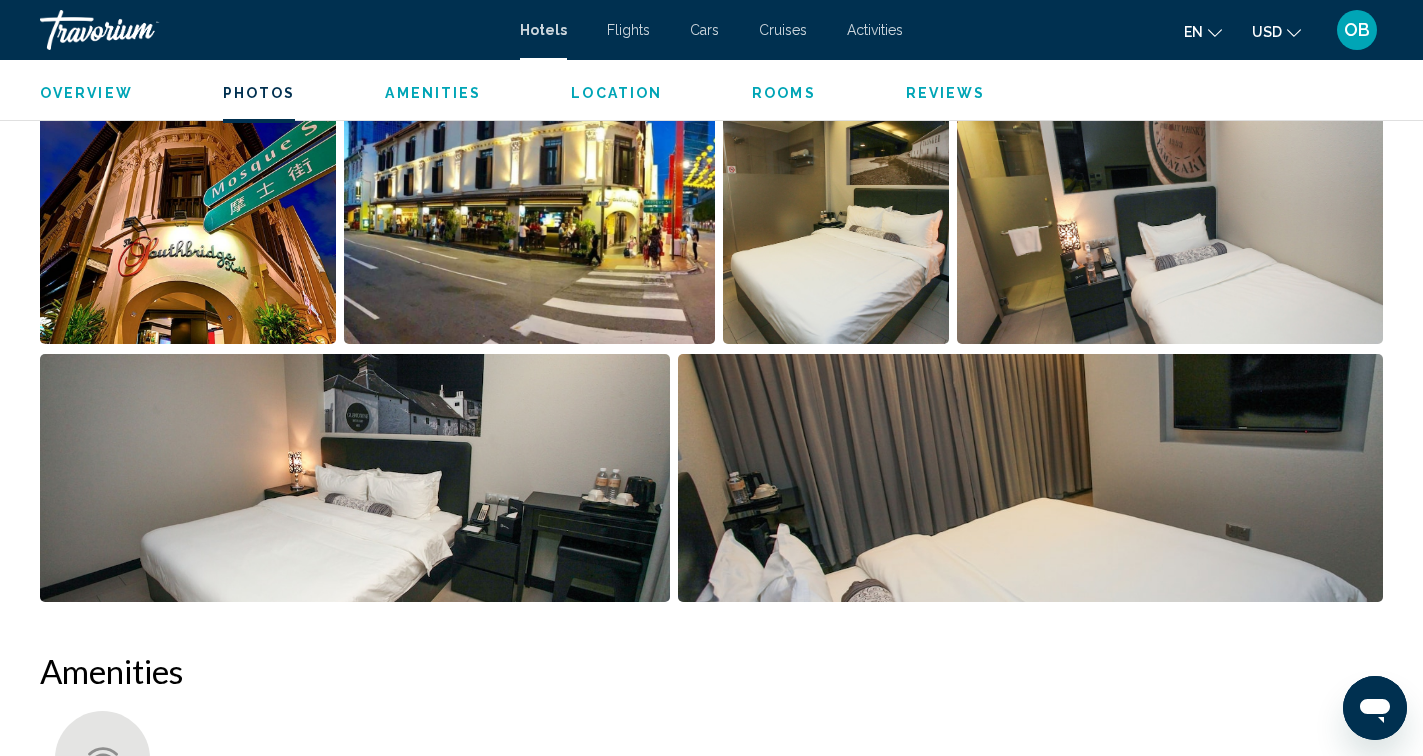 scroll, scrollTop: 762, scrollLeft: 0, axis: vertical 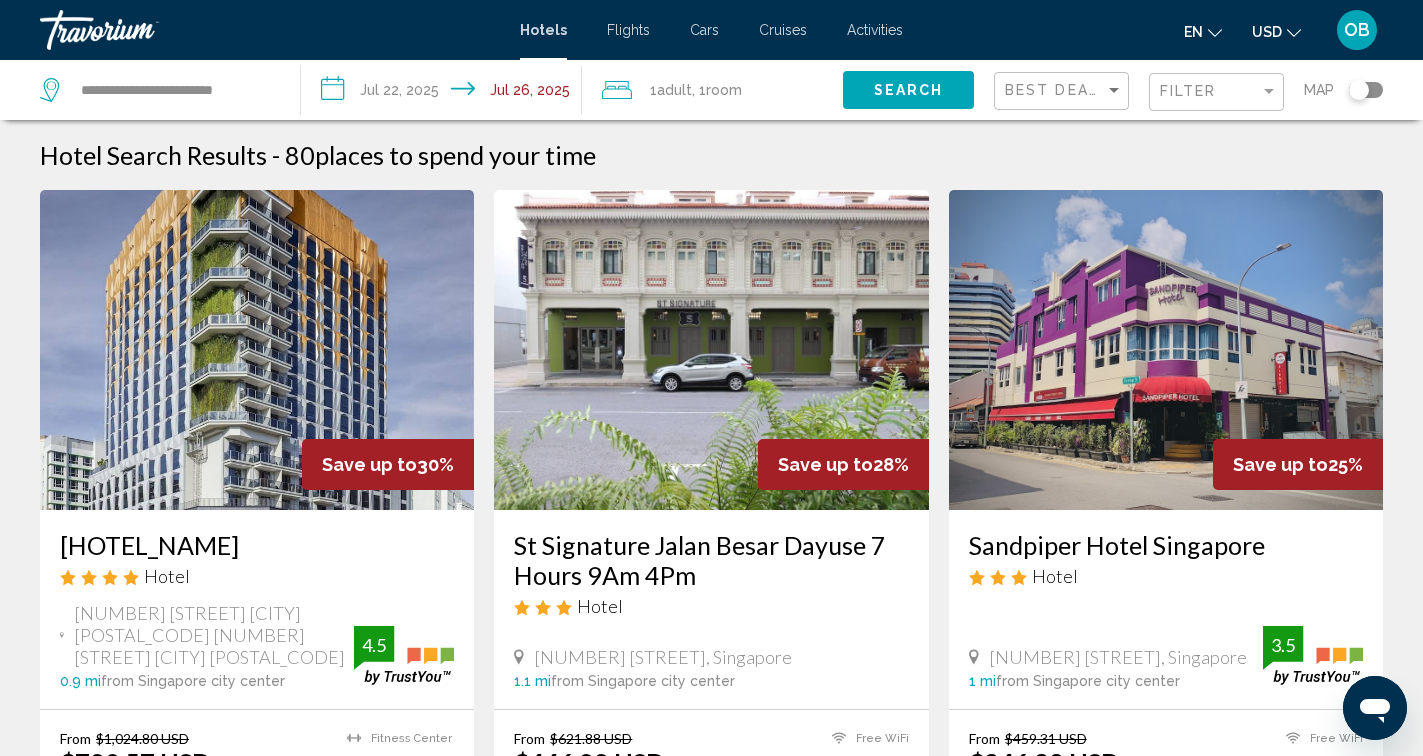 click 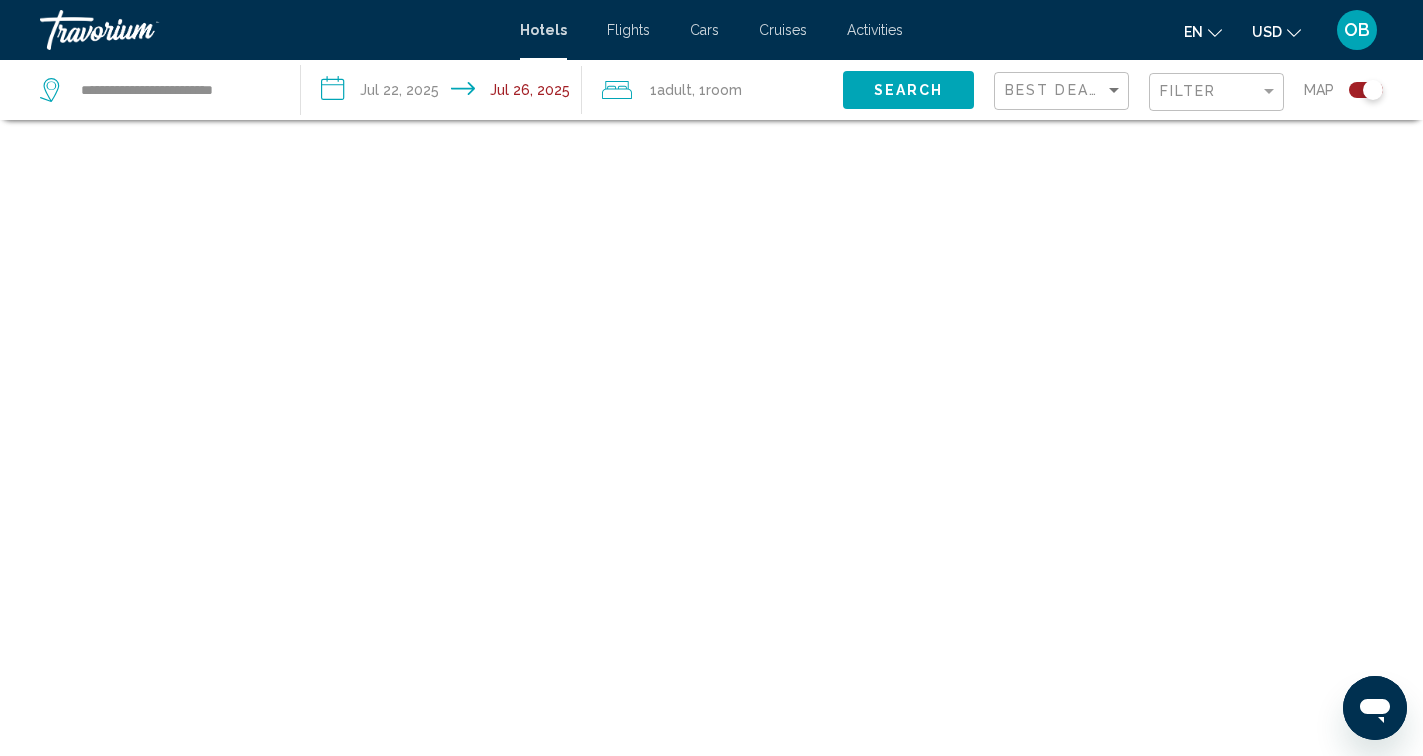 scroll, scrollTop: 120, scrollLeft: 0, axis: vertical 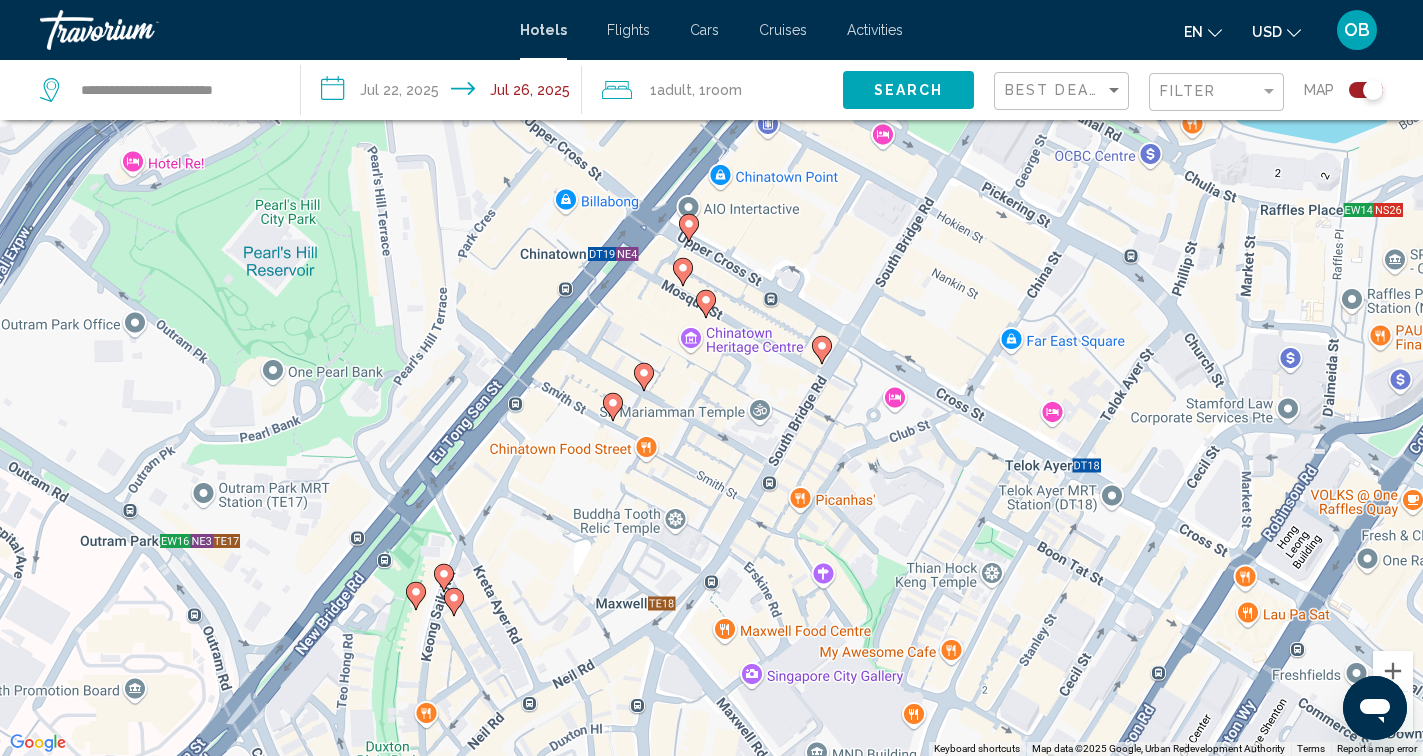 drag, startPoint x: 773, startPoint y: 613, endPoint x: 778, endPoint y: 563, distance: 50.24938 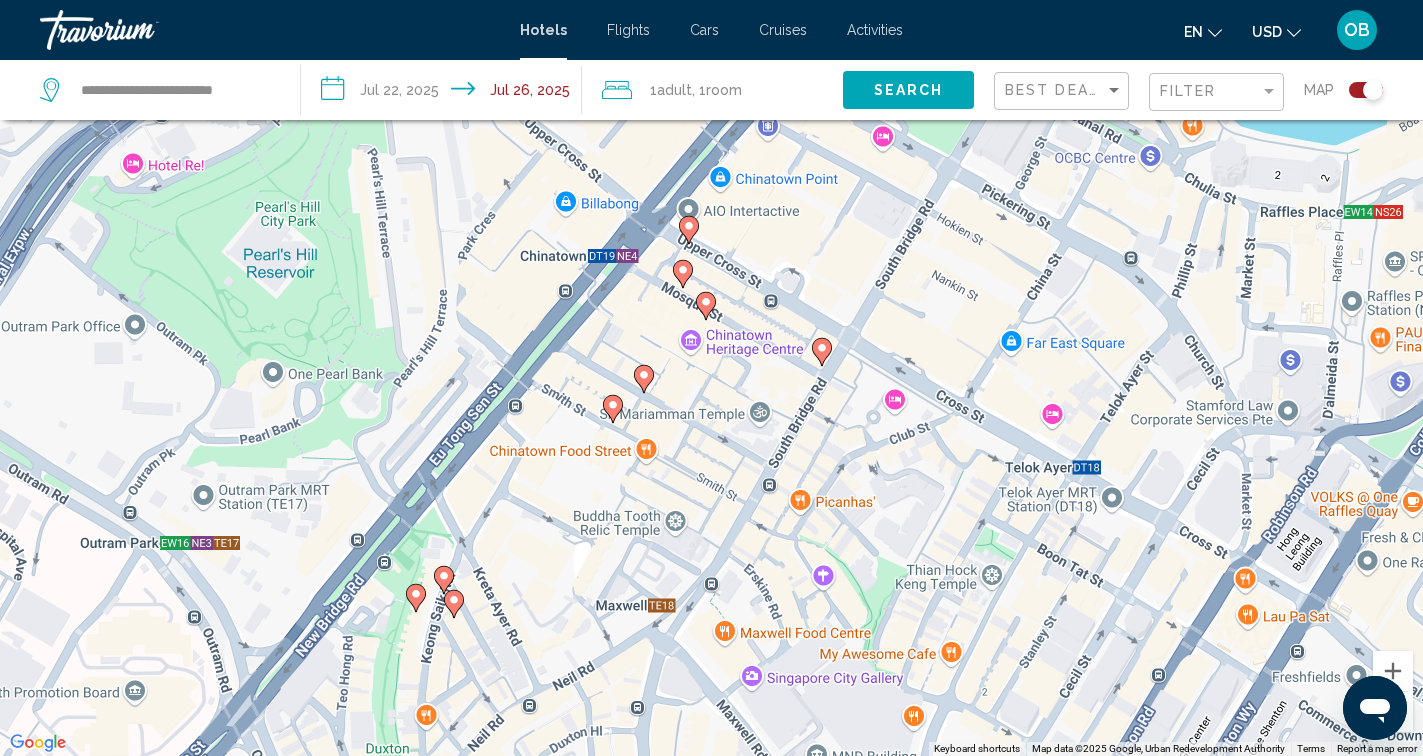 click 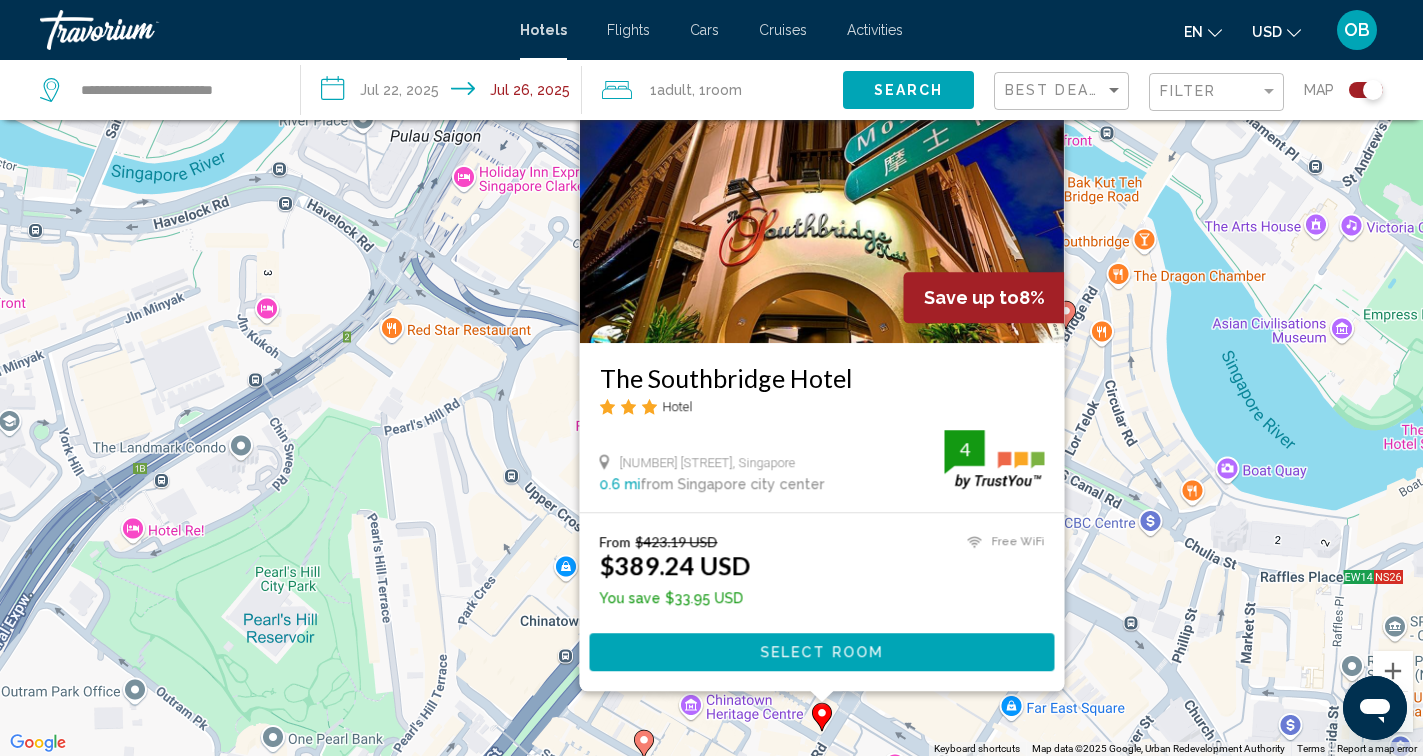 click on "To activate drag with keyboard, press Alt + Enter. Once in keyboard drag state, use the arrow keys to move the marker. To complete the drag, press the Enter key. To cancel, press Escape. Save up to  8%   [HOTEL_NAME]
Hotel
210 South Bridge Road, [CITY] 0.6 mi  from [CITY] city center from hotel 4 From $423.19 USD $389.24 USD  You save  $33.95 USD
Free WiFi  4 Select Room" at bounding box center (711, 378) 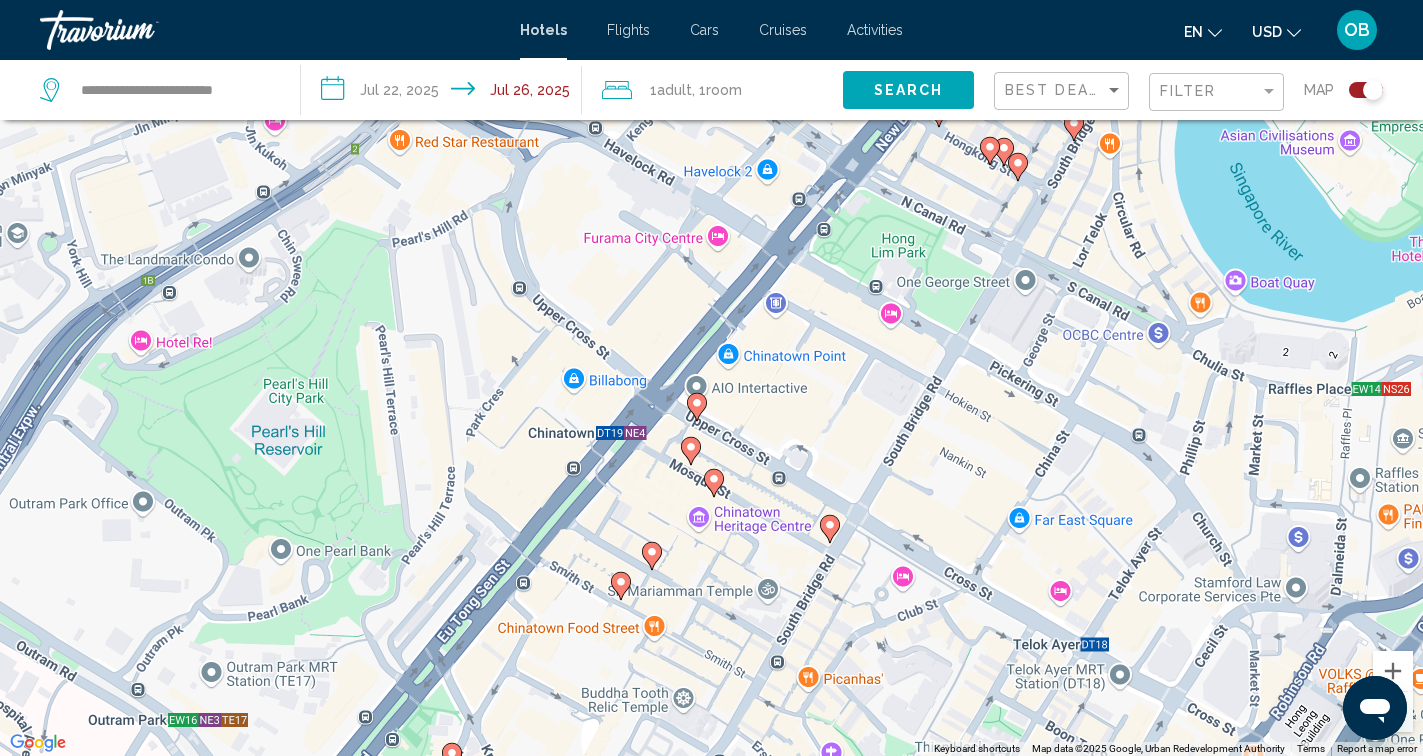 drag, startPoint x: 769, startPoint y: 743, endPoint x: 776, endPoint y: 546, distance: 197.12433 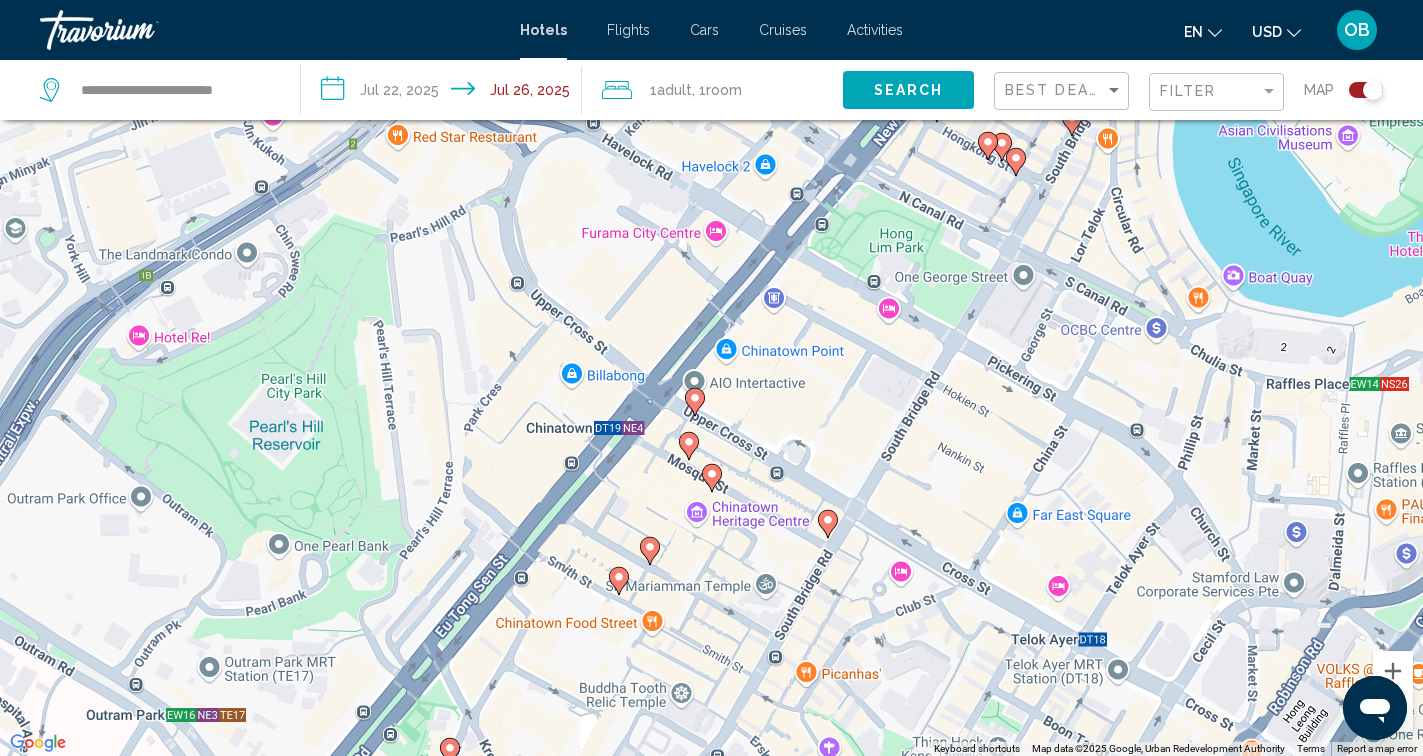 click 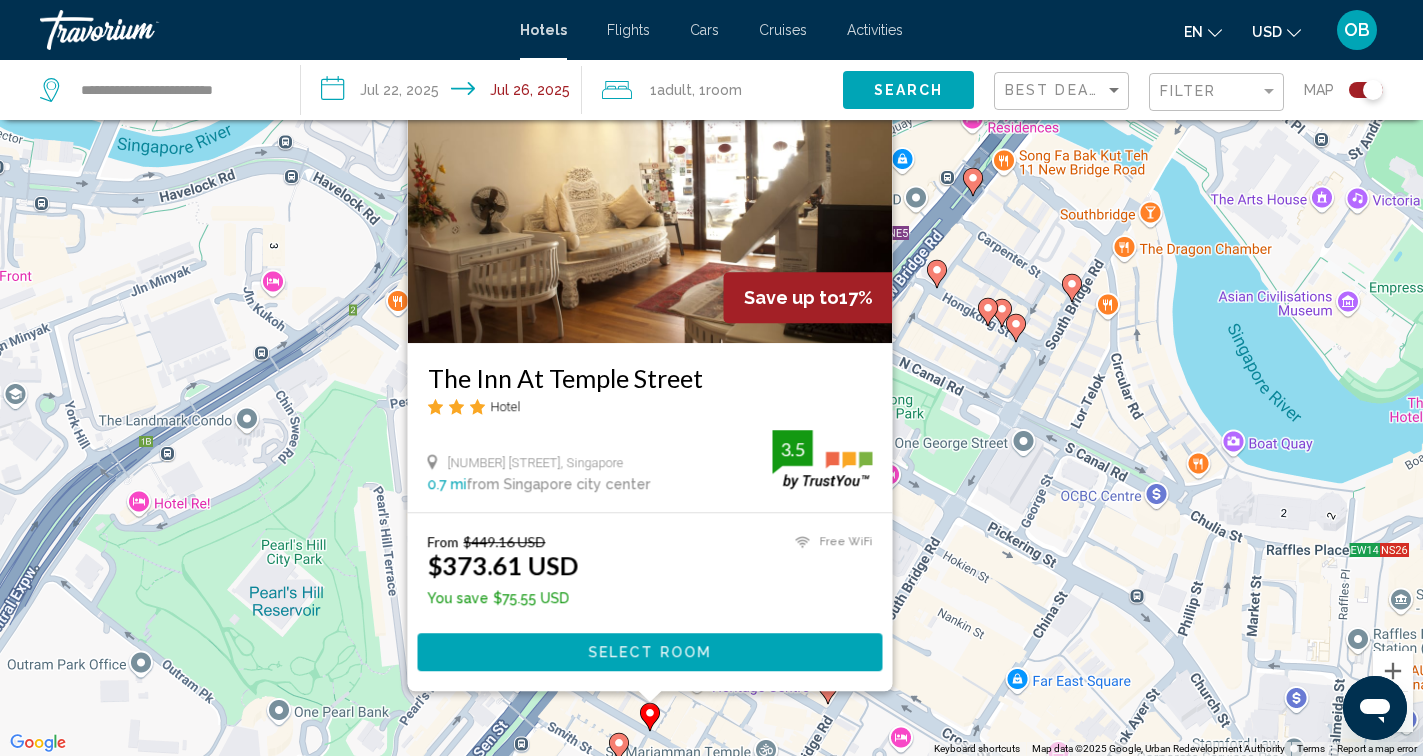 click on "To activate drag with keyboard, press Alt + Enter. Once in keyboard drag state, use the arrow keys to move the marker. To complete the drag, press the Enter key. To cancel, press Escape. Save up to  17%   The Inn At Temple Street
Hotel
[NUMBER] [STREET], Singapore [DISTANCE]  from Singapore city center from hotel 3.5 From [PRICE] USD [PRICE] USD  You save  [PRICE] USD
Free WiFi  3.5 Select Room" at bounding box center (711, 378) 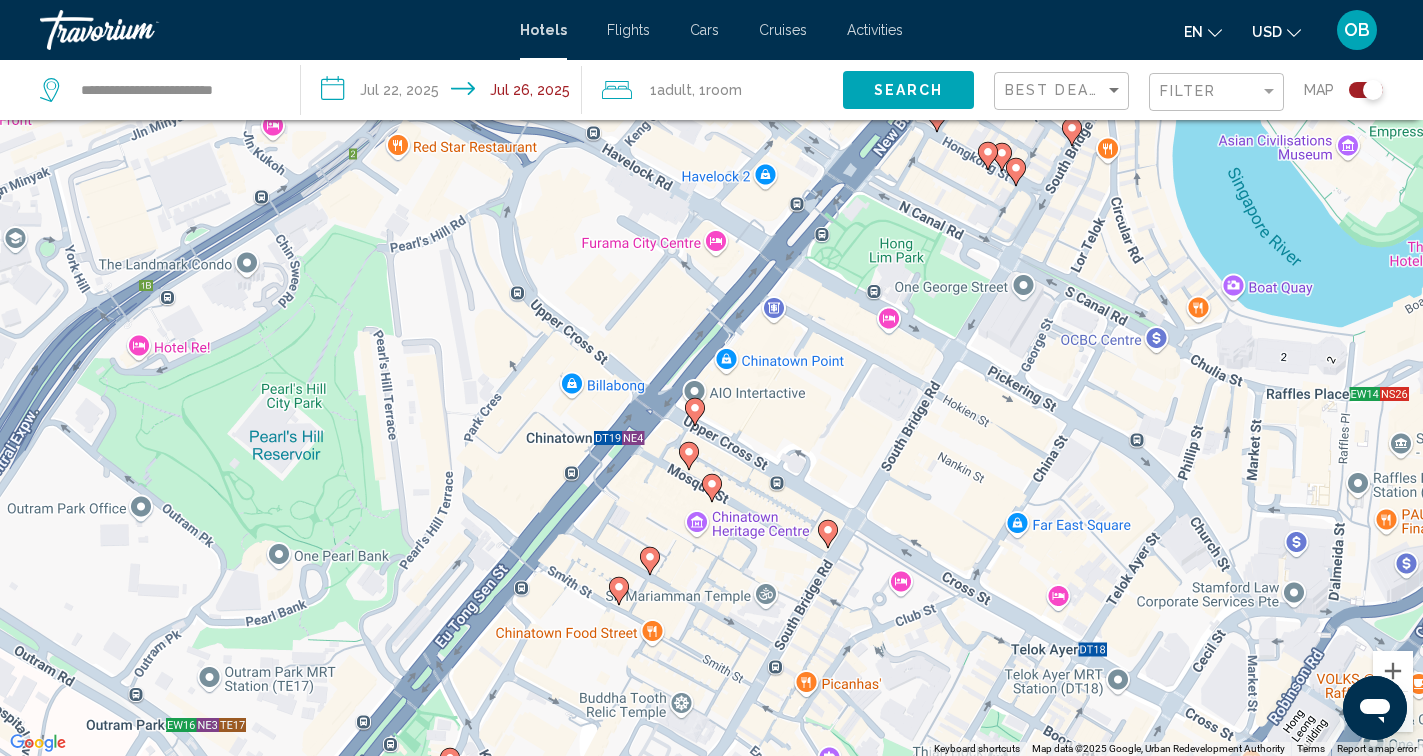 drag, startPoint x: 710, startPoint y: 713, endPoint x: 709, endPoint y: 547, distance: 166.003 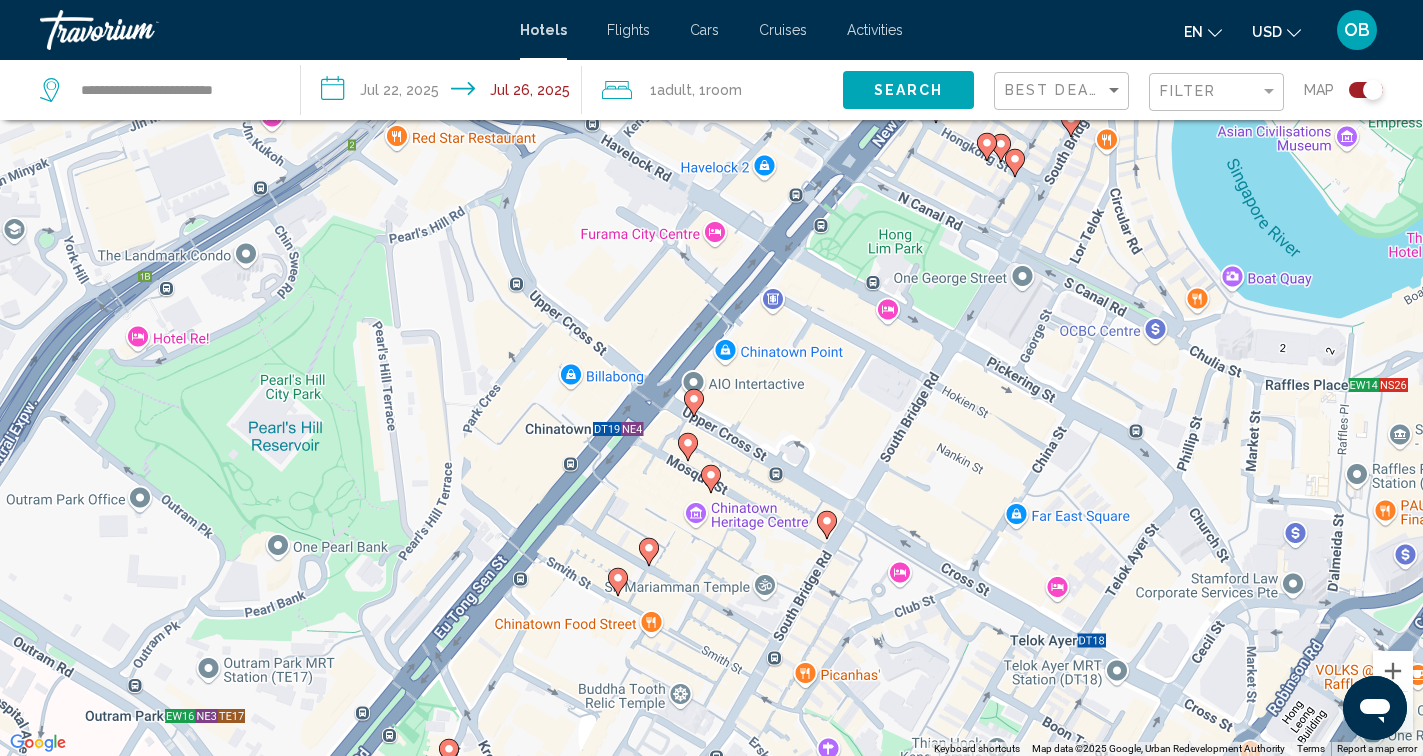 click 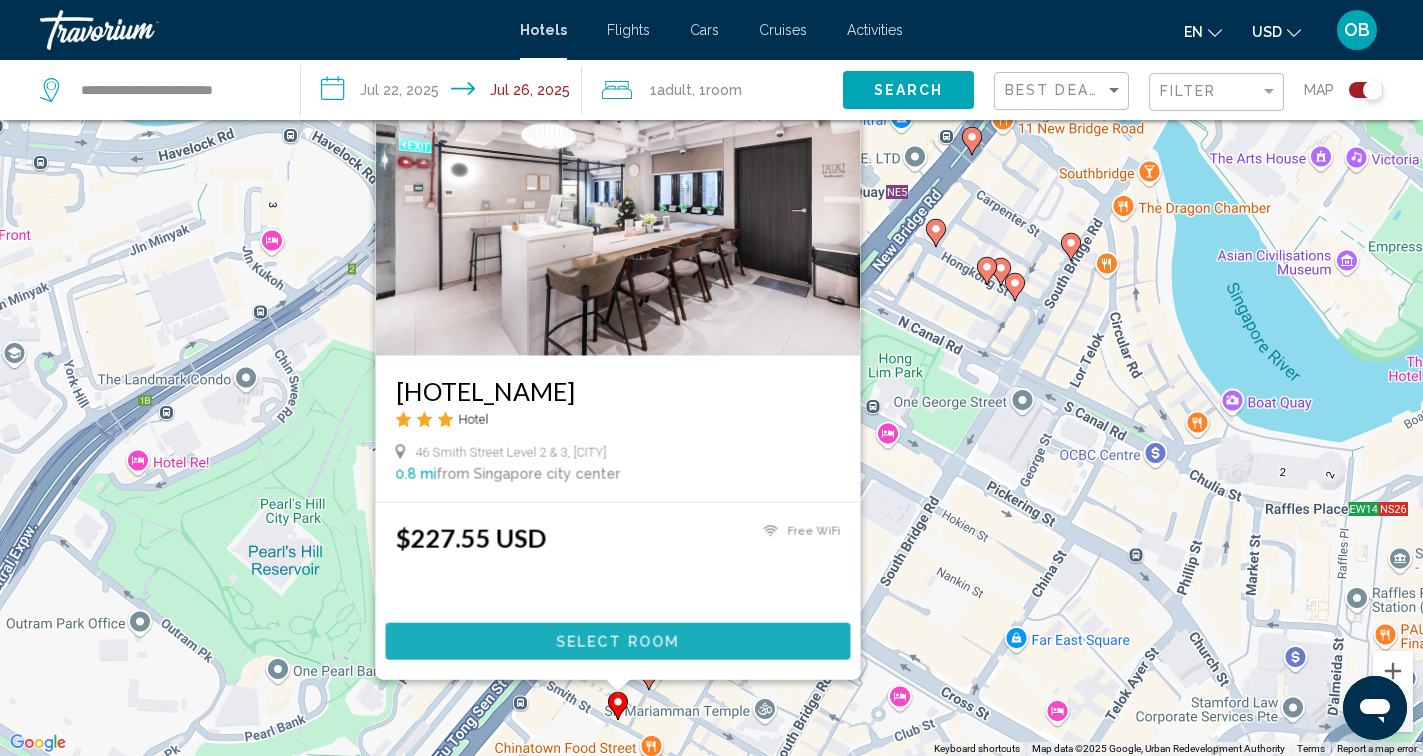 click on "Select Room" at bounding box center [617, 642] 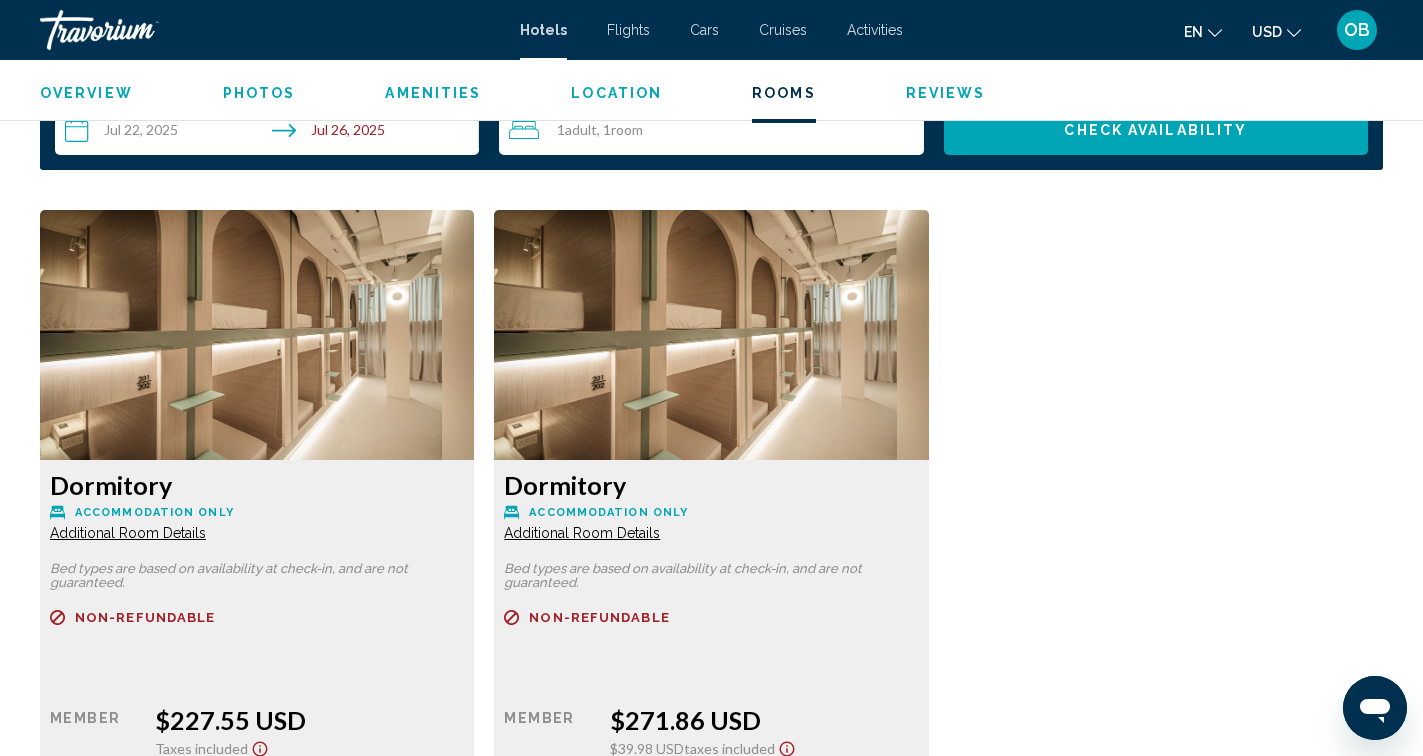 scroll, scrollTop: 2618, scrollLeft: 0, axis: vertical 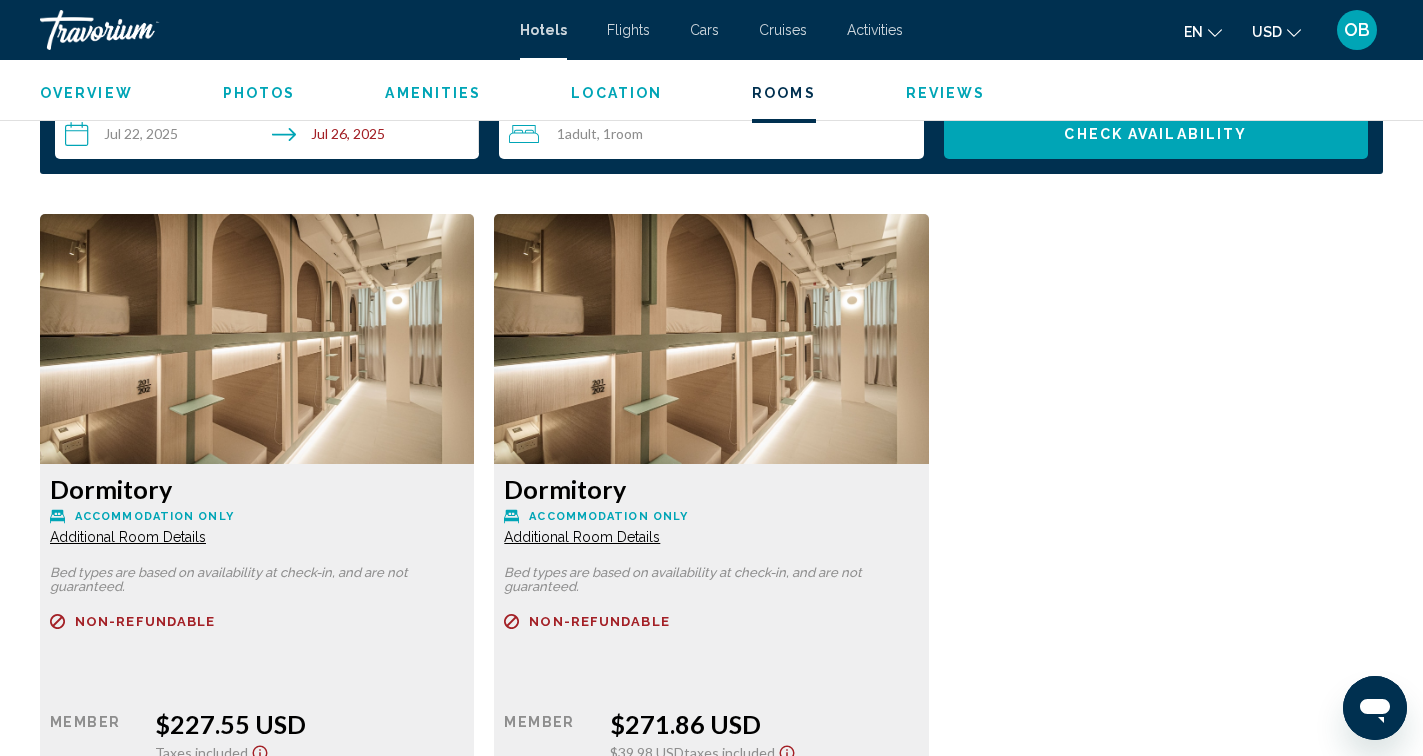 click on "Additional Room Details" at bounding box center (128, 537) 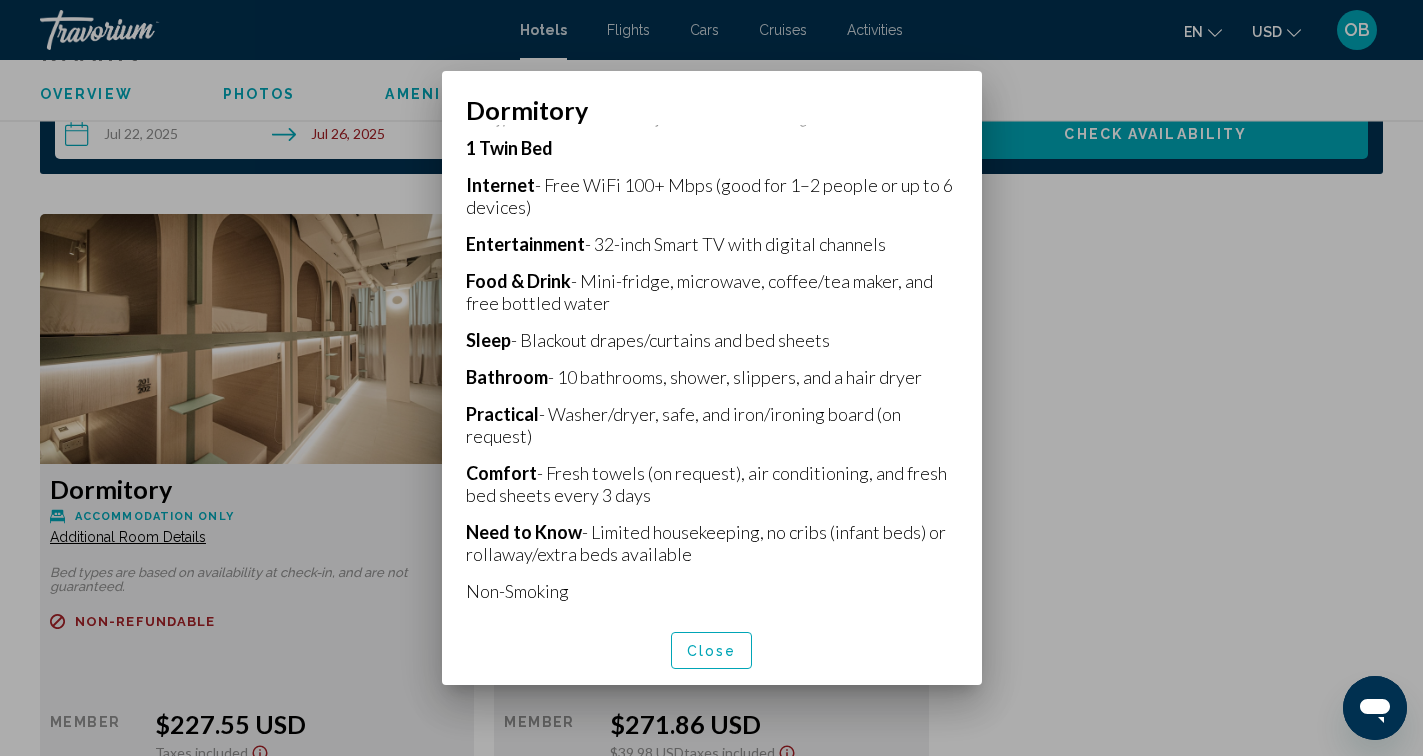 scroll, scrollTop: 360, scrollLeft: 0, axis: vertical 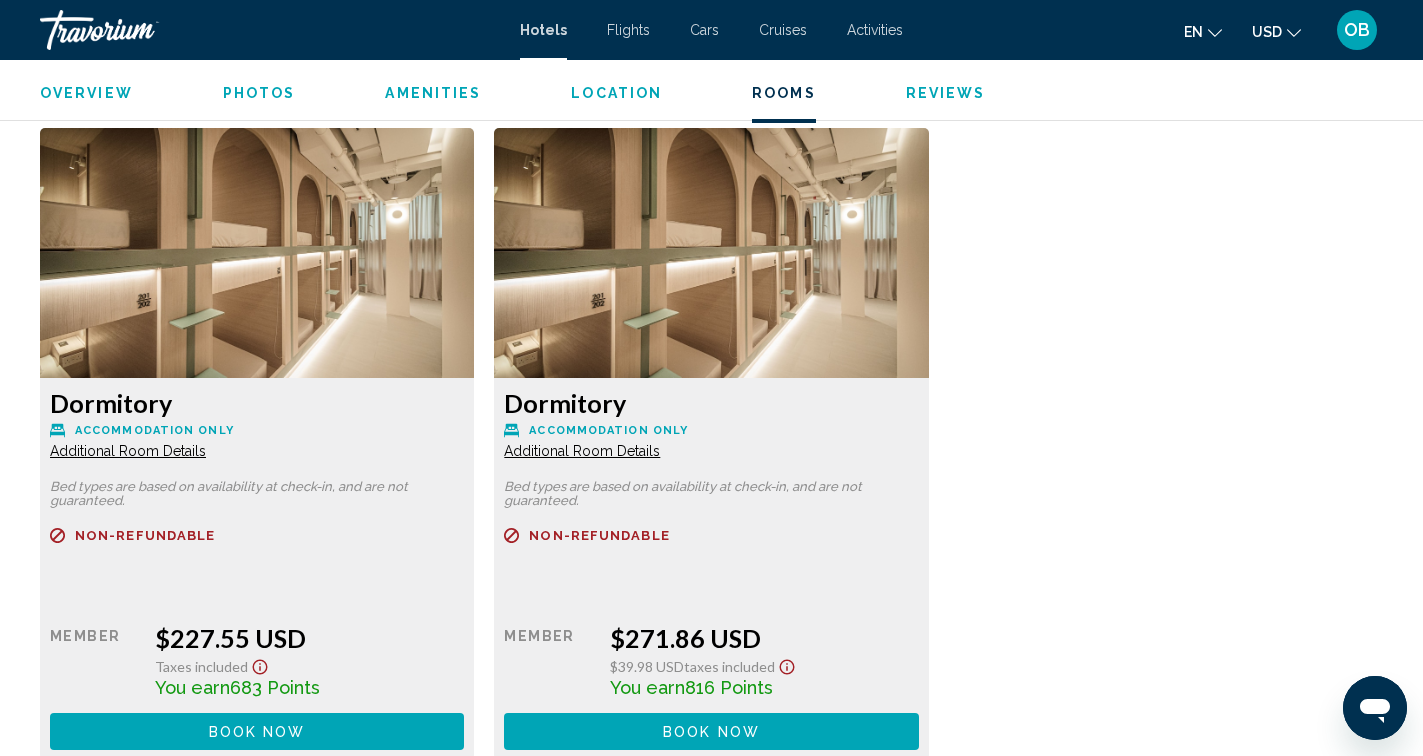 click on "Additional Room Details" at bounding box center [128, 451] 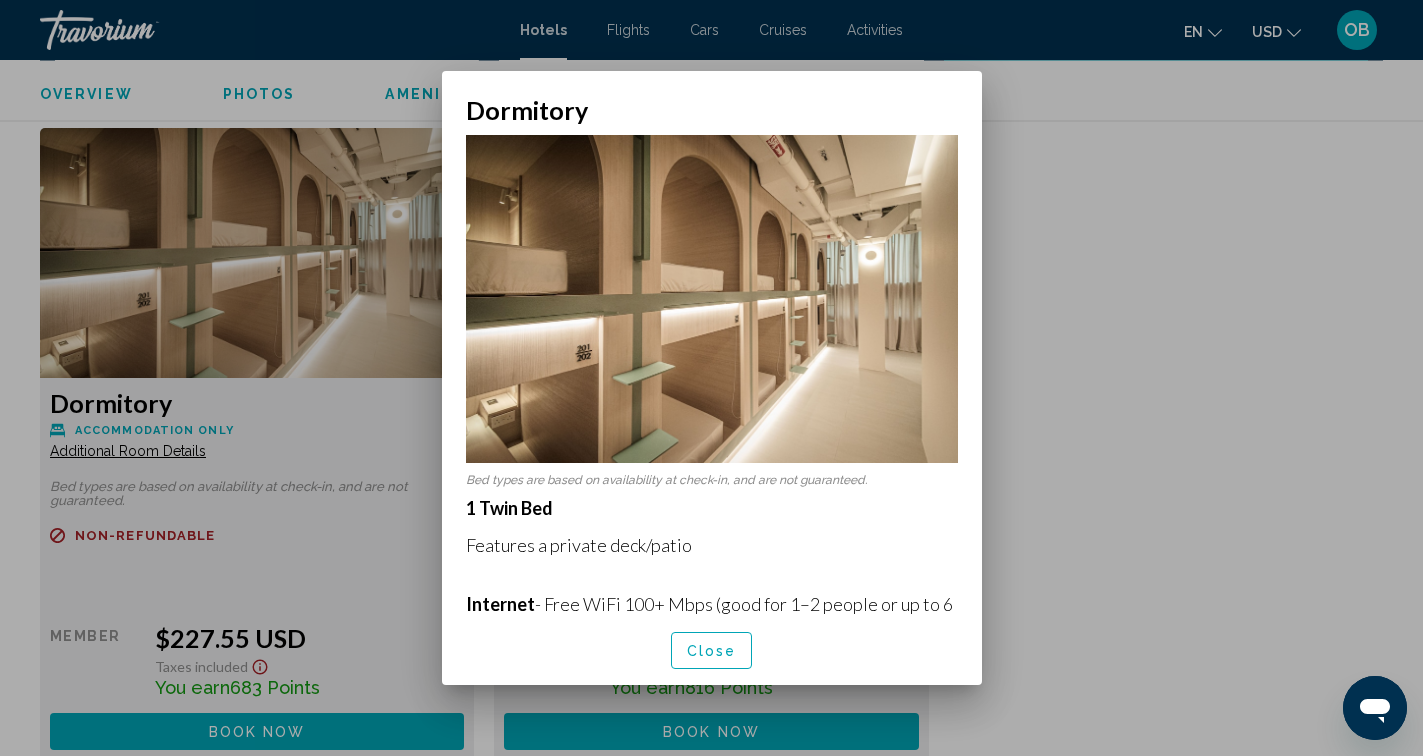 scroll, scrollTop: 0, scrollLeft: 0, axis: both 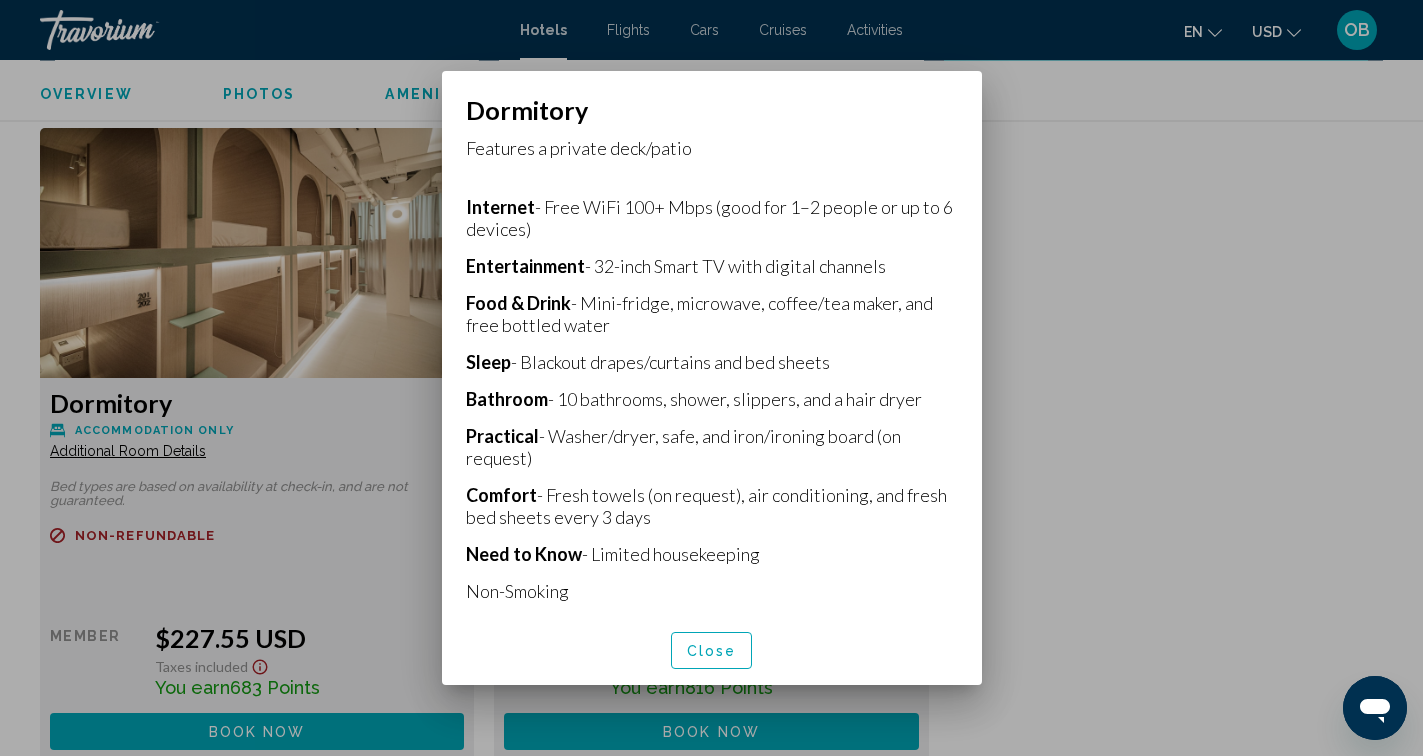 click on "Close" at bounding box center [712, 651] 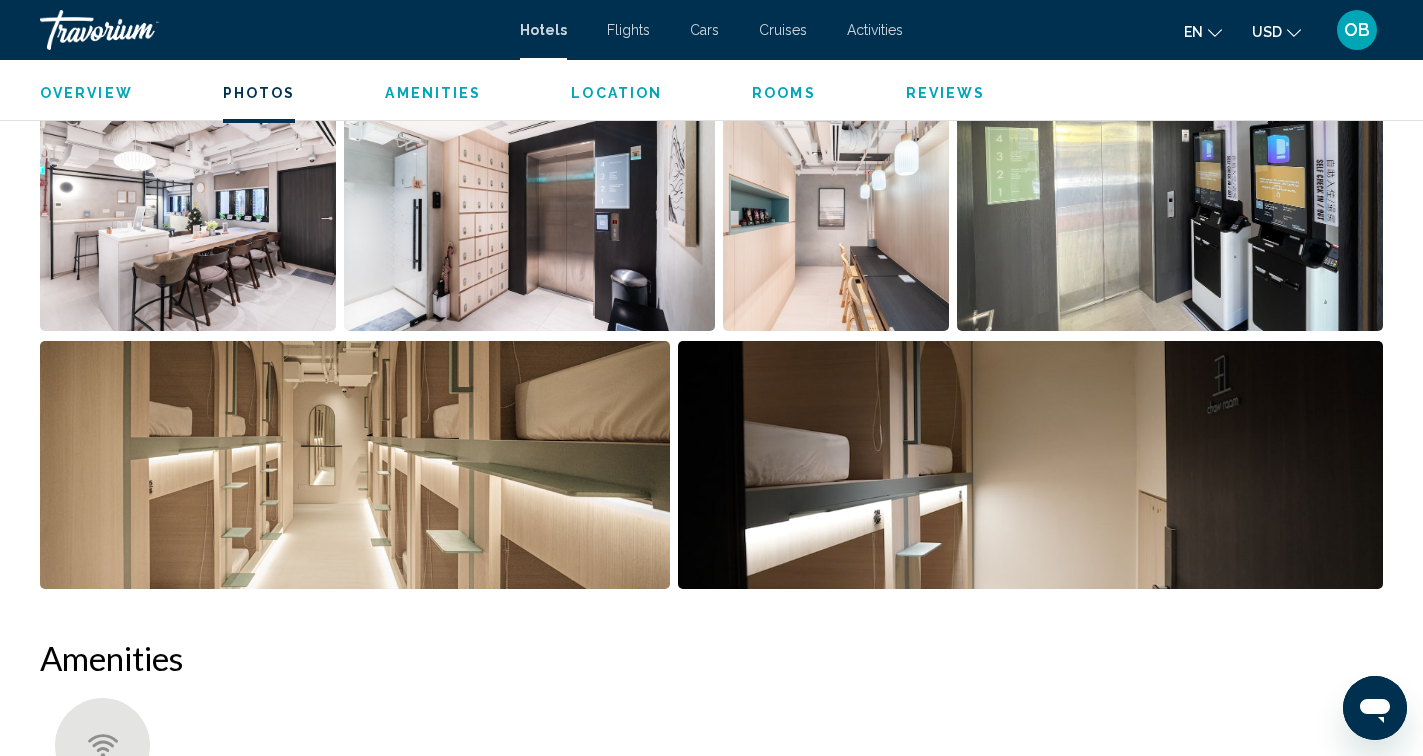 scroll, scrollTop: 1013, scrollLeft: 0, axis: vertical 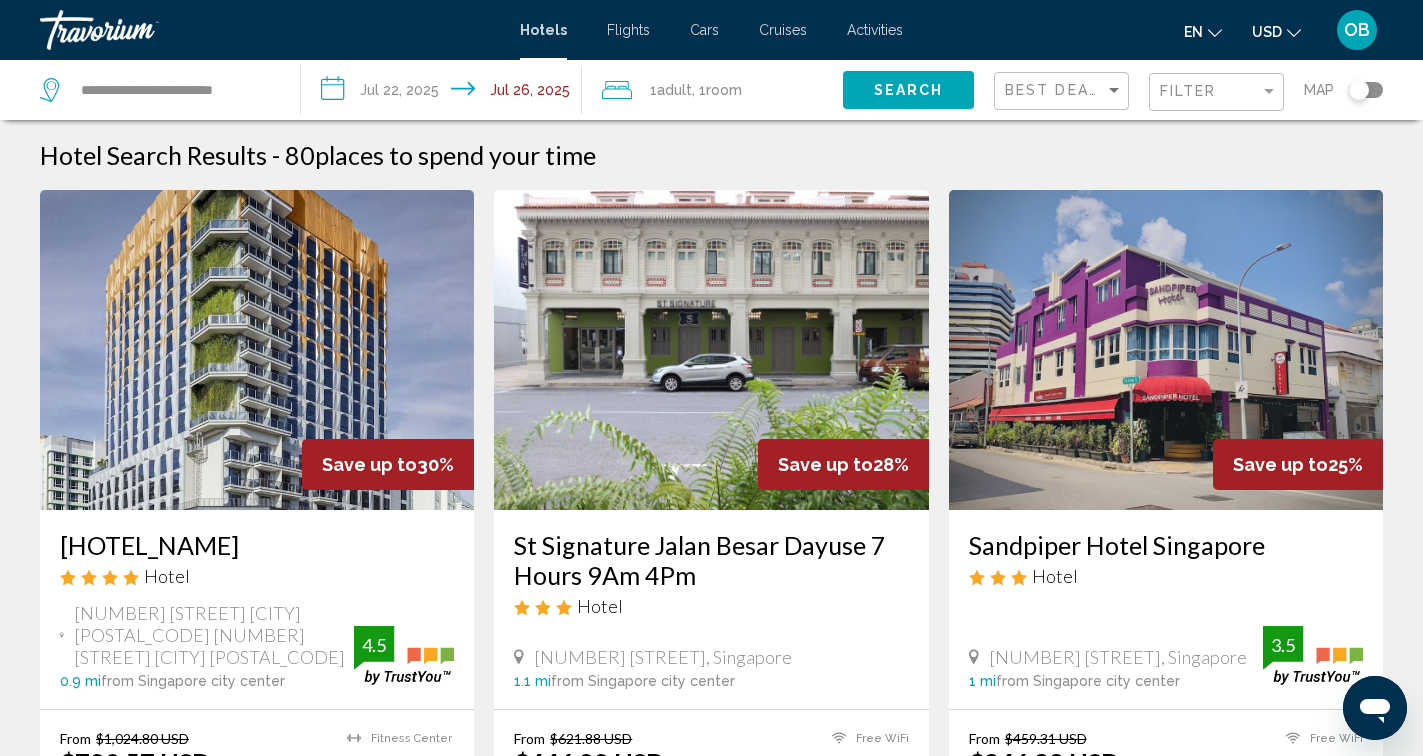 click 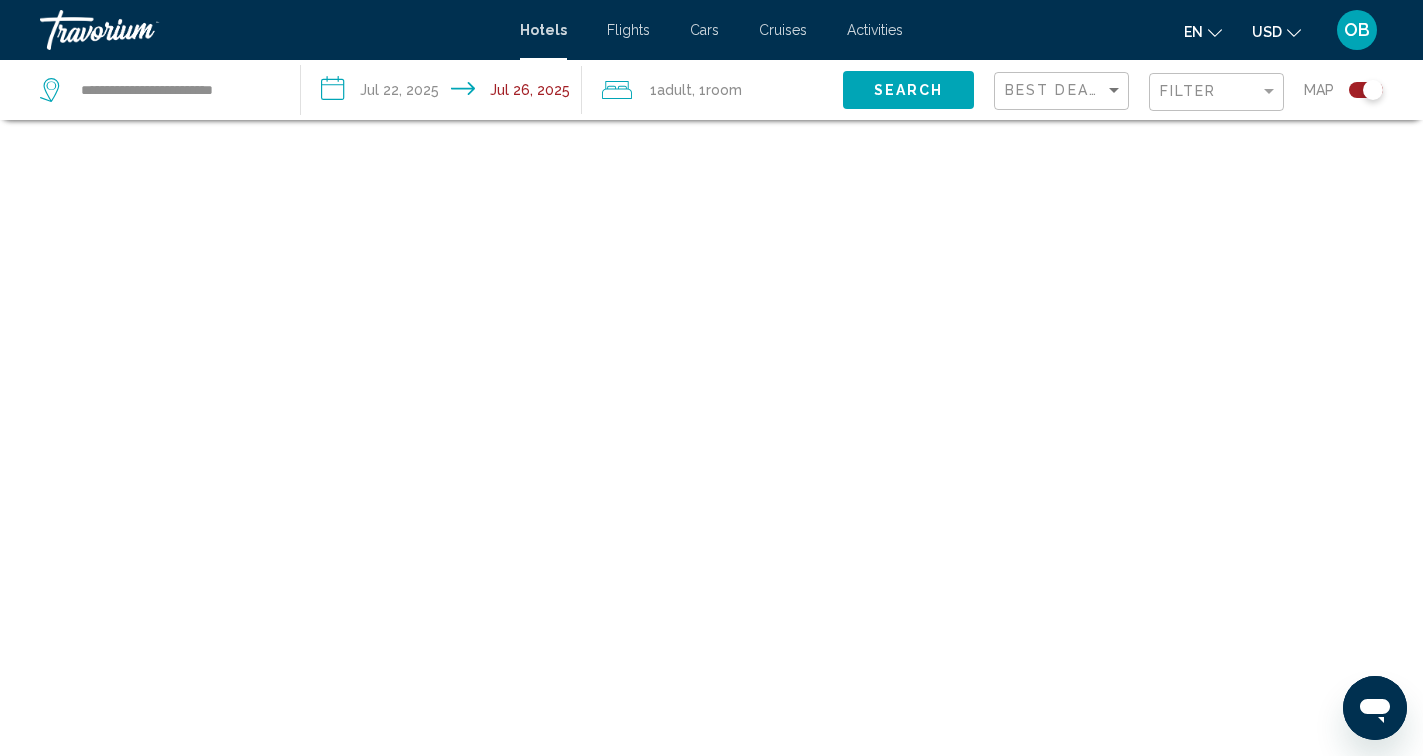 scroll, scrollTop: 120, scrollLeft: 0, axis: vertical 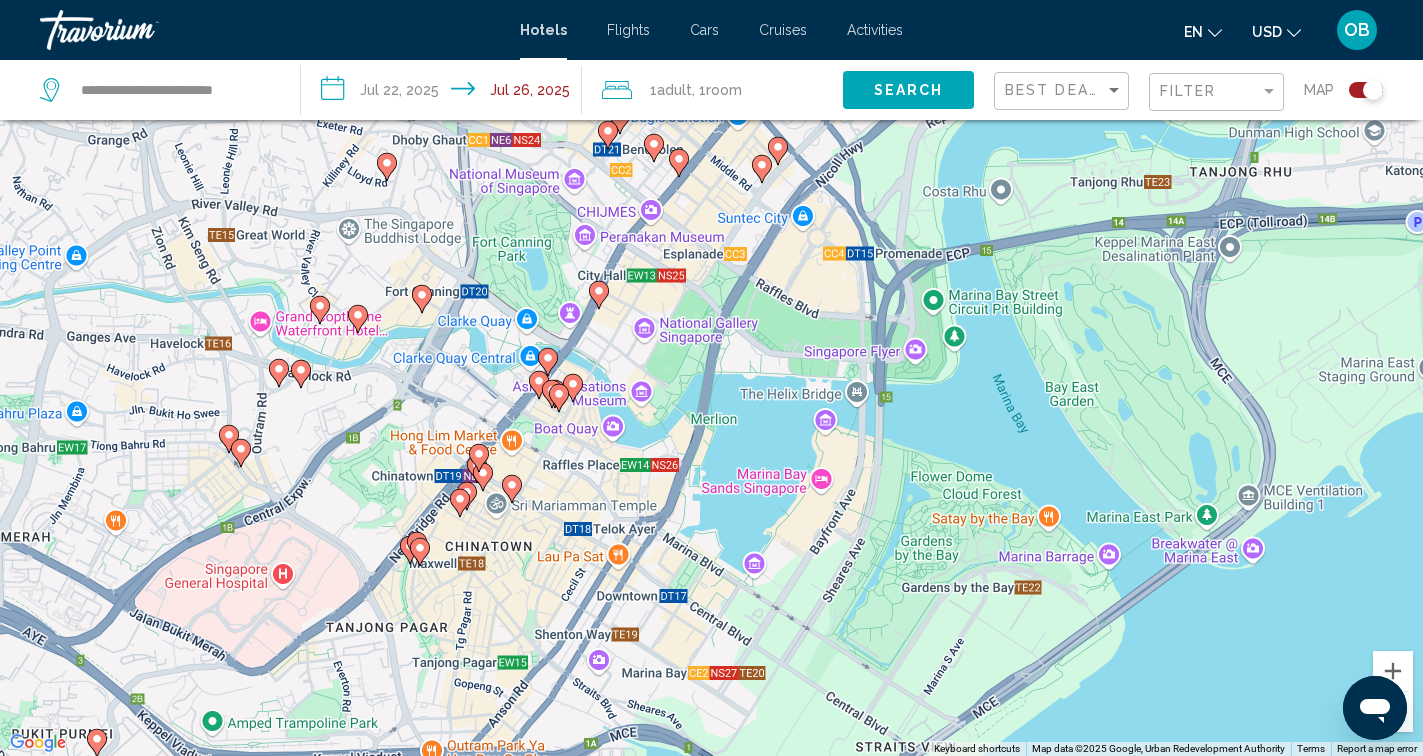 drag, startPoint x: 696, startPoint y: 611, endPoint x: 610, endPoint y: 526, distance: 120.91733 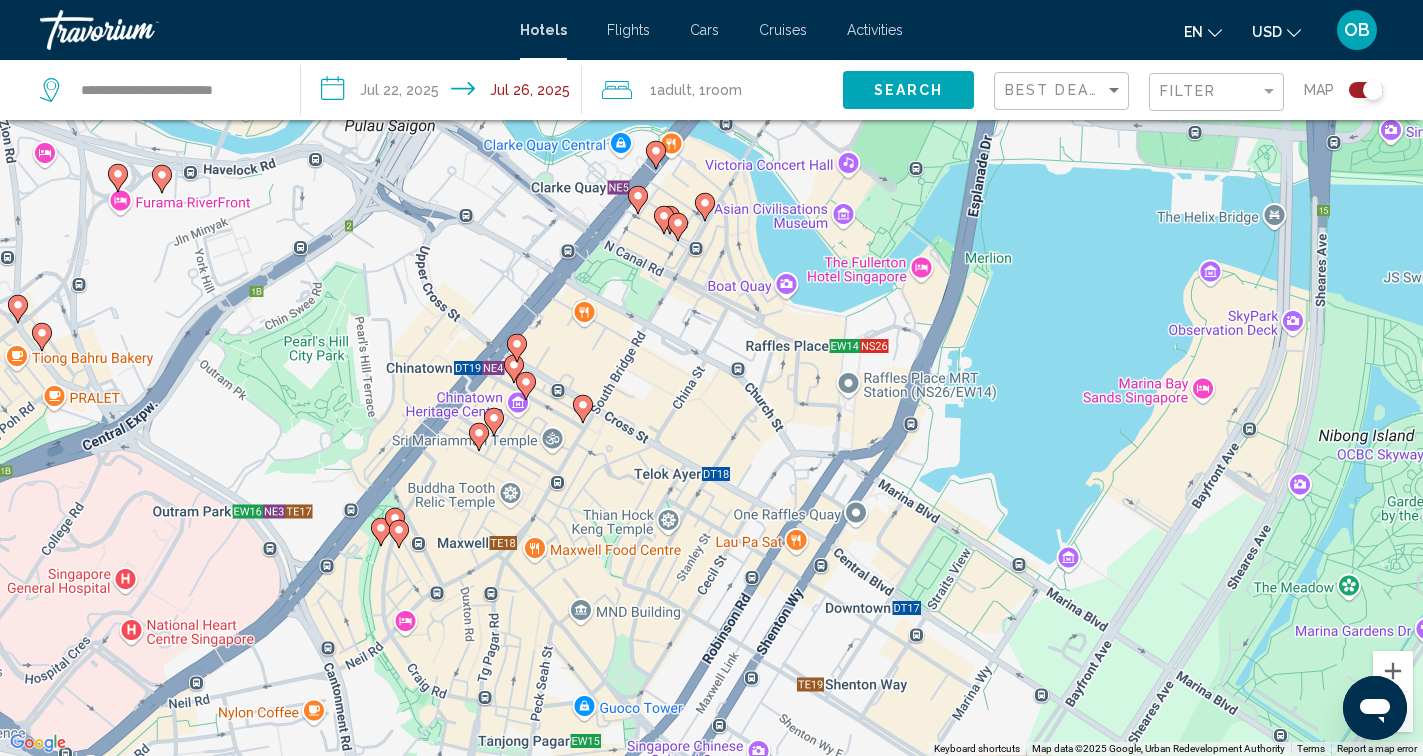 drag, startPoint x: 413, startPoint y: 507, endPoint x: 609, endPoint y: 476, distance: 198.43639 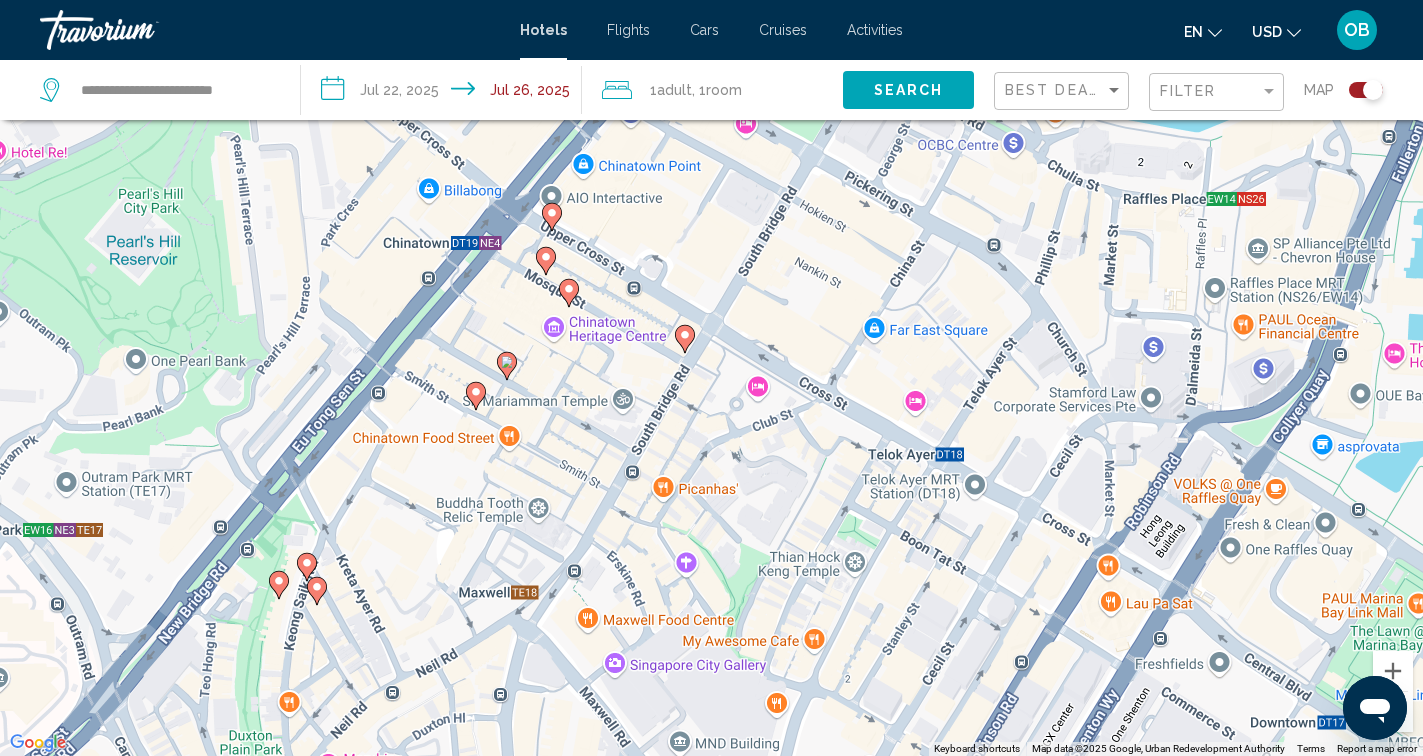 click 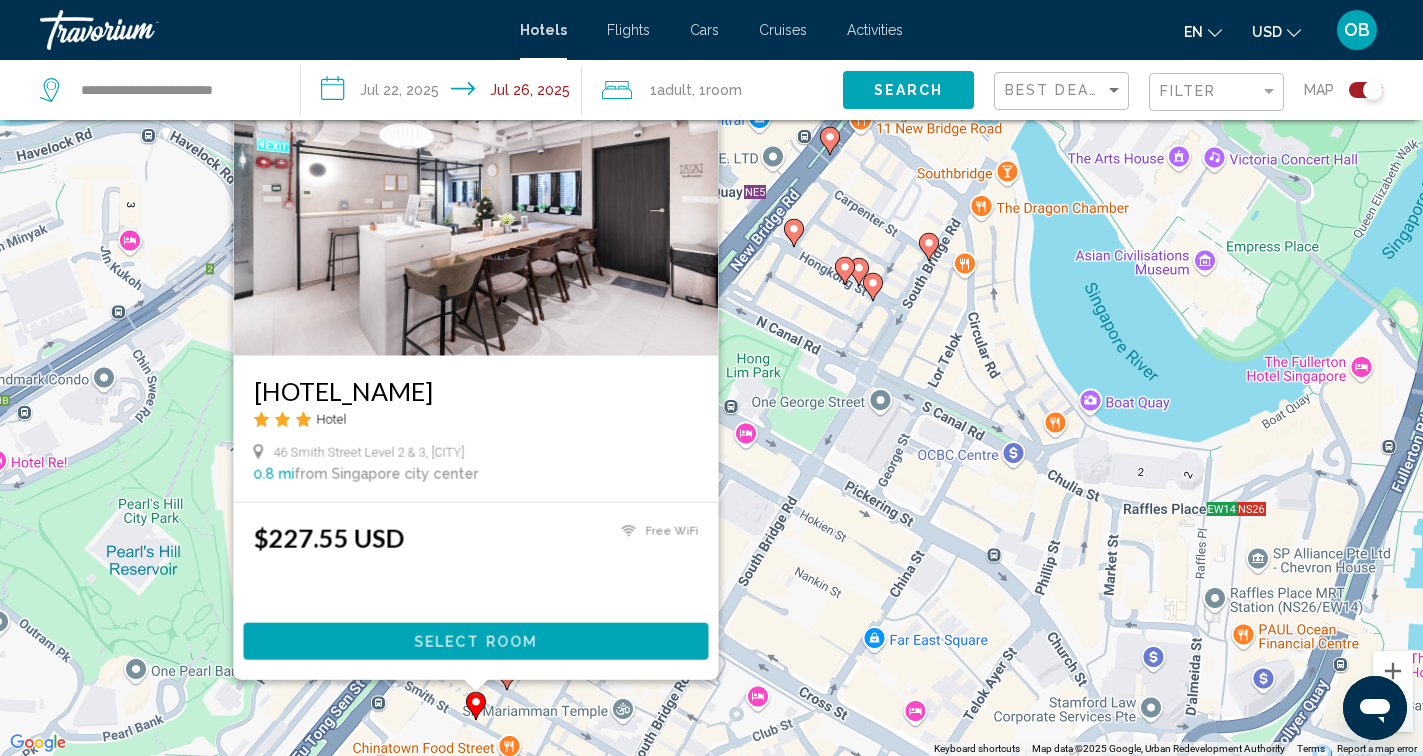 click on "To activate drag with keyboard, press Alt + Enter. Once in keyboard drag state, use the arrow keys to move the marker. To complete the drag, press the Enter key. To cancel, press Escape.  [HOTEL_NAME]  Hotel
46 Smith Street Level 2 & 3, [CITY] 0.8 mi  from [CITY] city center from hotel From $449.16 USD $373.61 USD  You save  $75.55 USD
Free WiFi  Select Room" at bounding box center (711, 378) 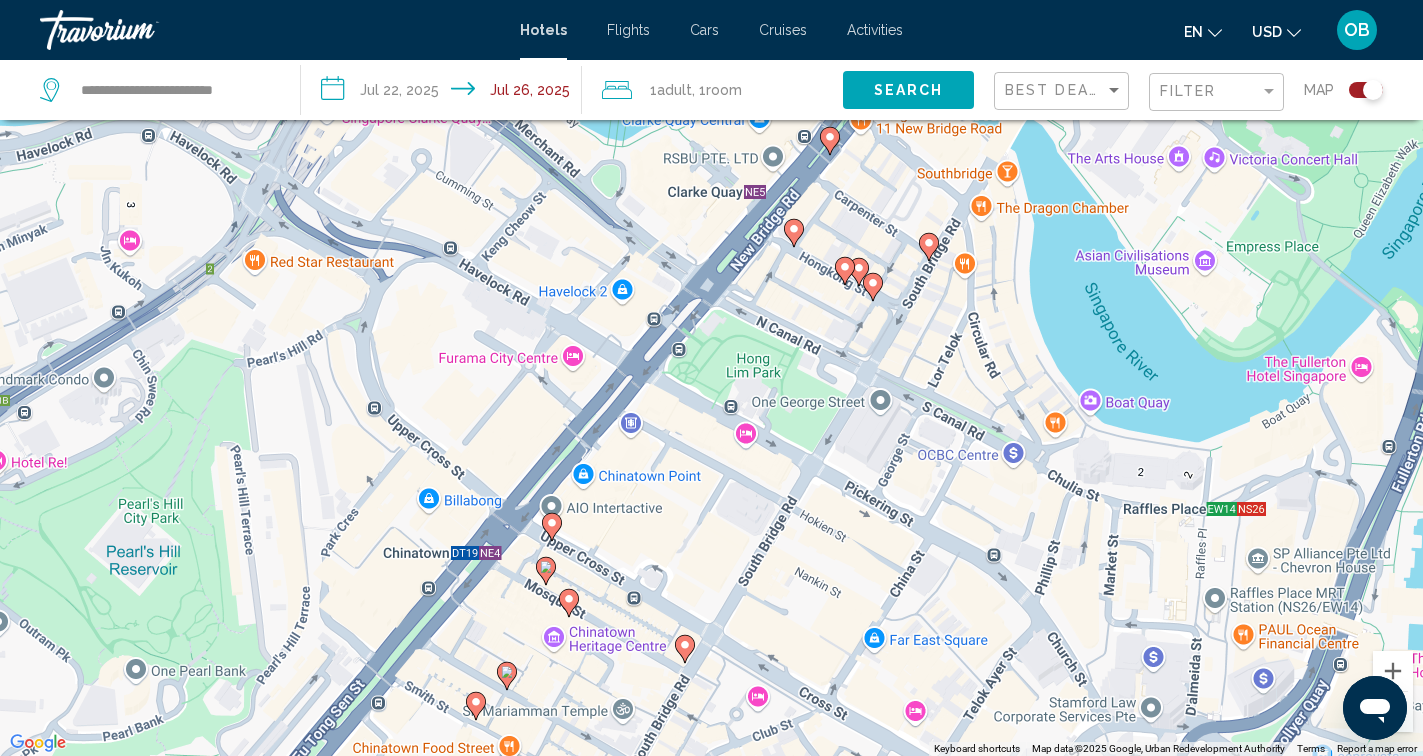 click 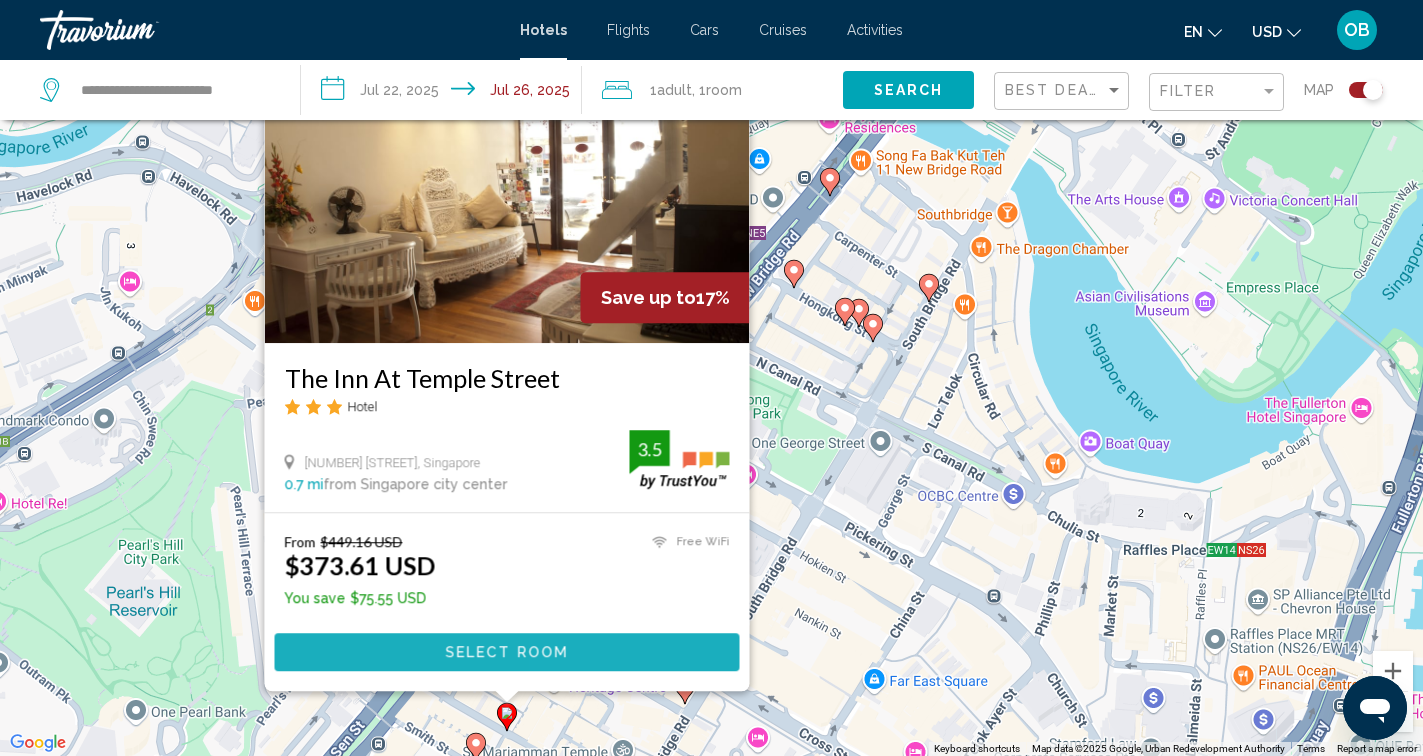click on "Select Room" at bounding box center [506, 652] 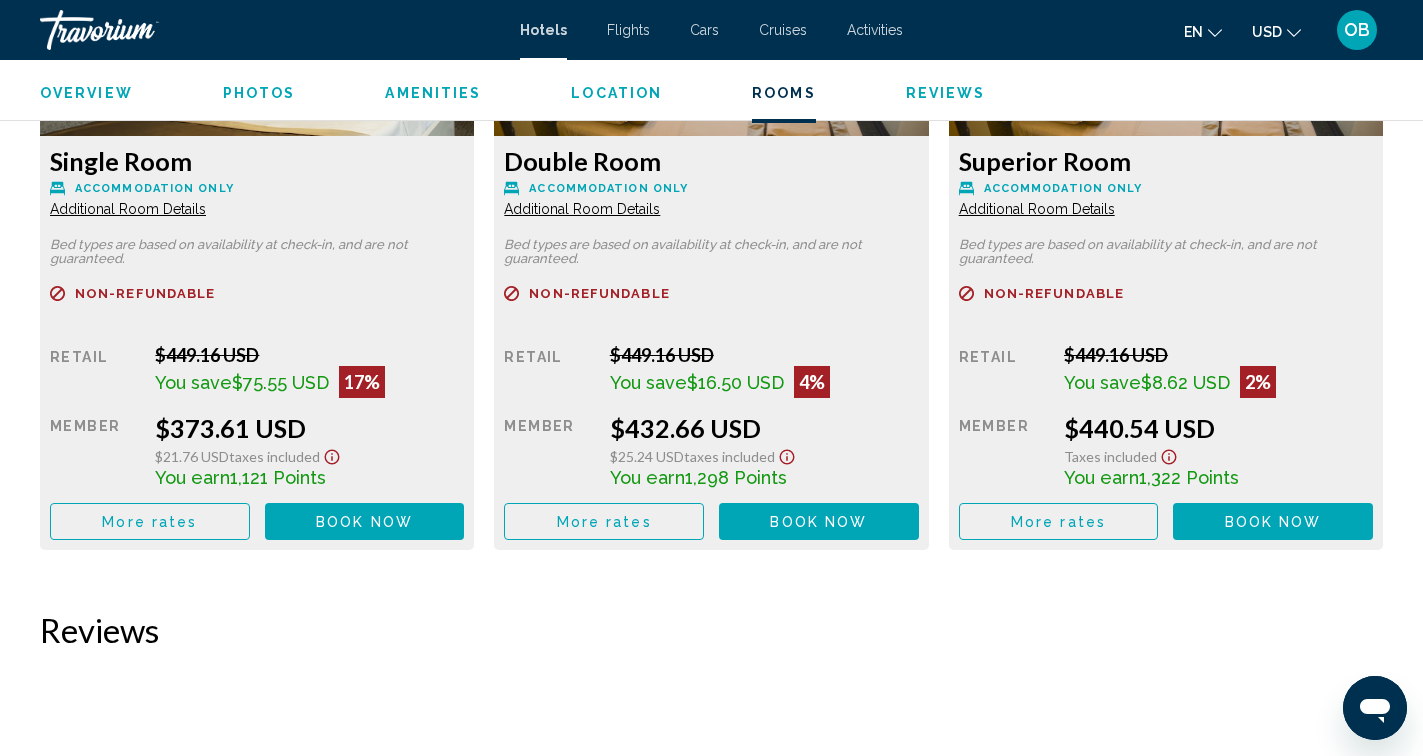 scroll, scrollTop: 2936, scrollLeft: 0, axis: vertical 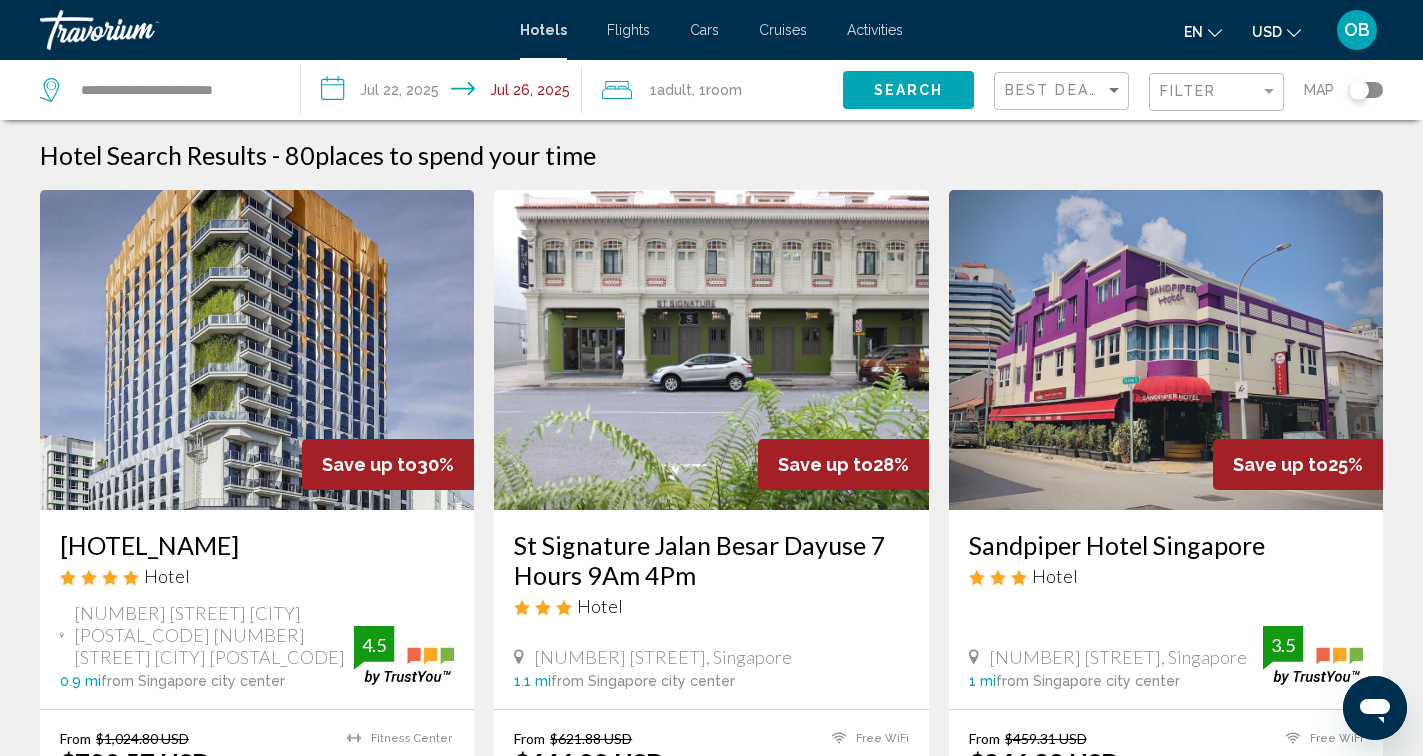 click 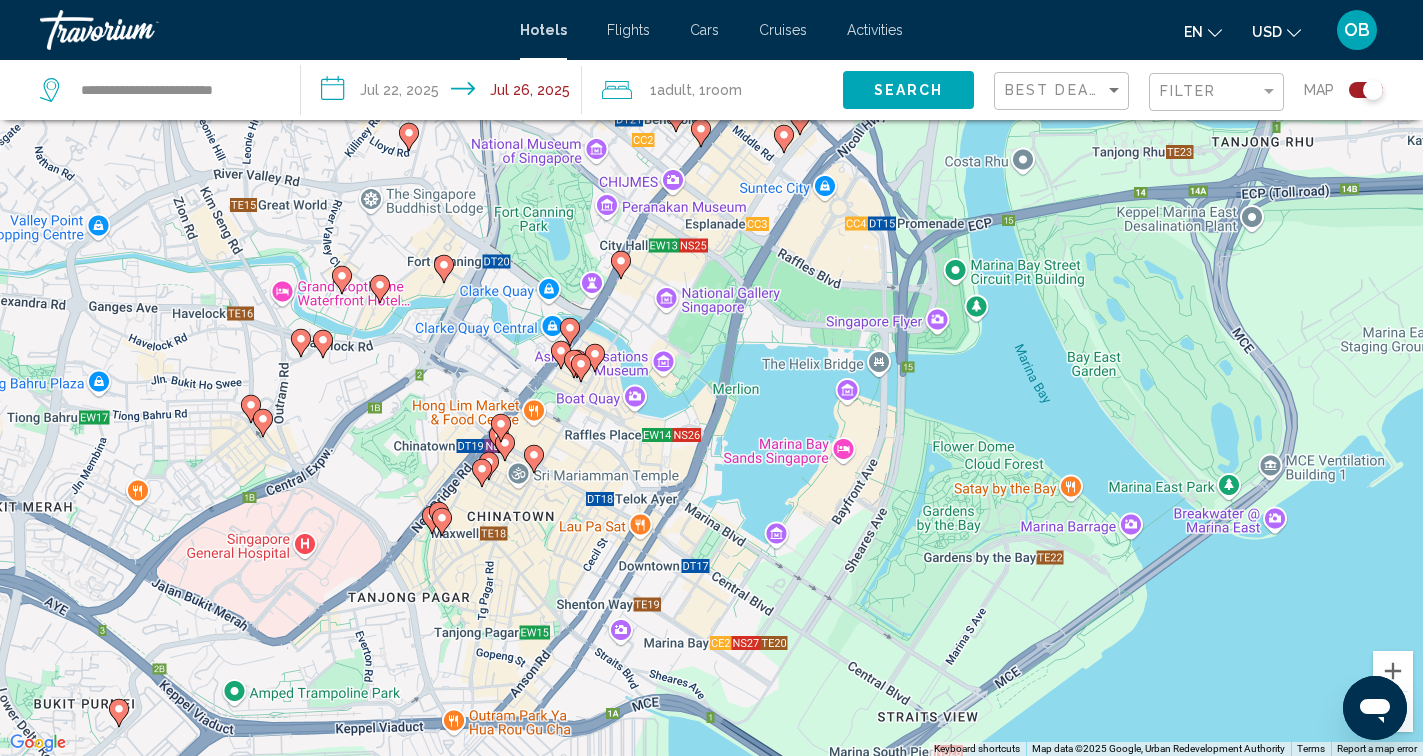 drag, startPoint x: 794, startPoint y: 535, endPoint x: 674, endPoint y: 427, distance: 161.44348 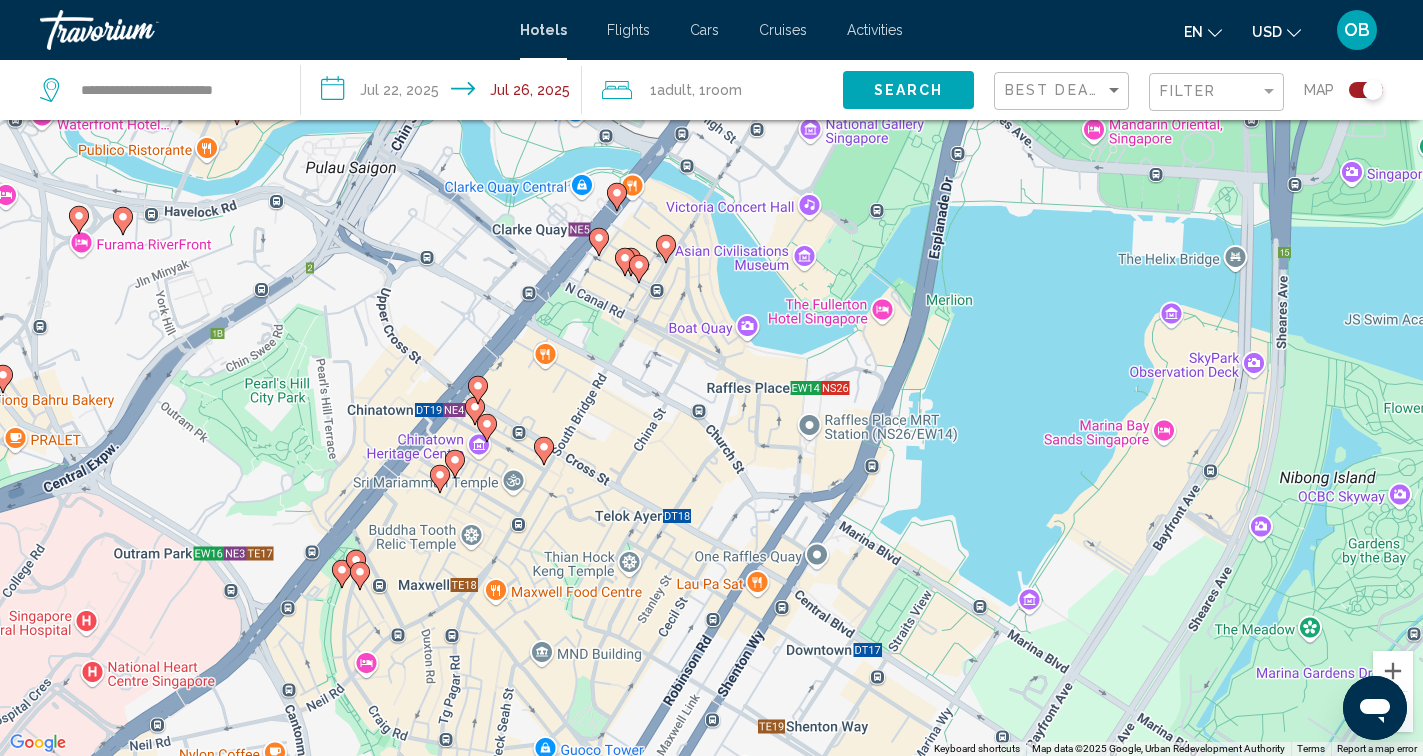 click 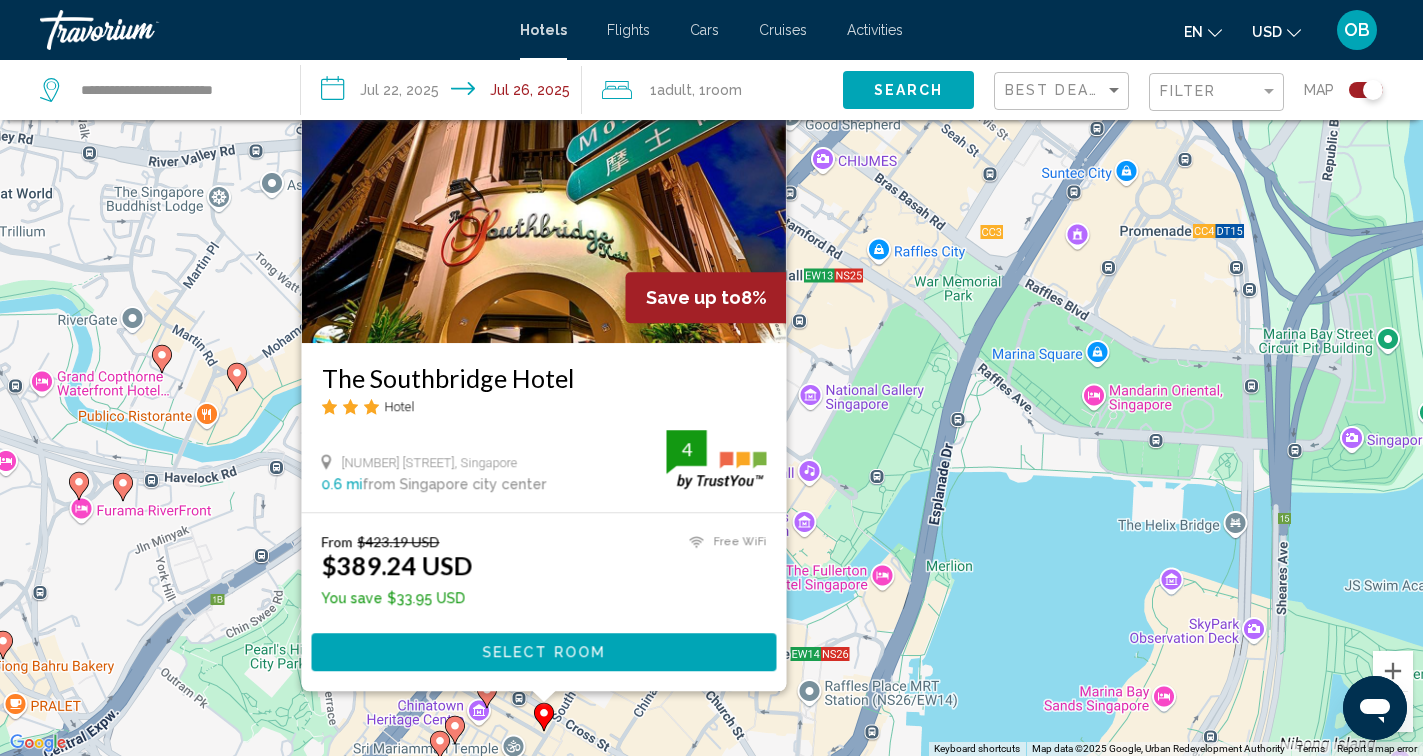 click on "To activate drag with keyboard, press Alt + Enter. Once in keyboard drag state, use the arrow keys to move the marker. To complete the drag, press the Enter key. To cancel, press Escape. Save up to  8%   [HOTEL_NAME]
Hotel
210 South Bridge Road, [CITY] 0.6 mi  from [CITY] city center from hotel 4 From $423.19 USD $389.24 USD  You save  $33.95 USD
Free WiFi  4 Select Room" at bounding box center [711, 378] 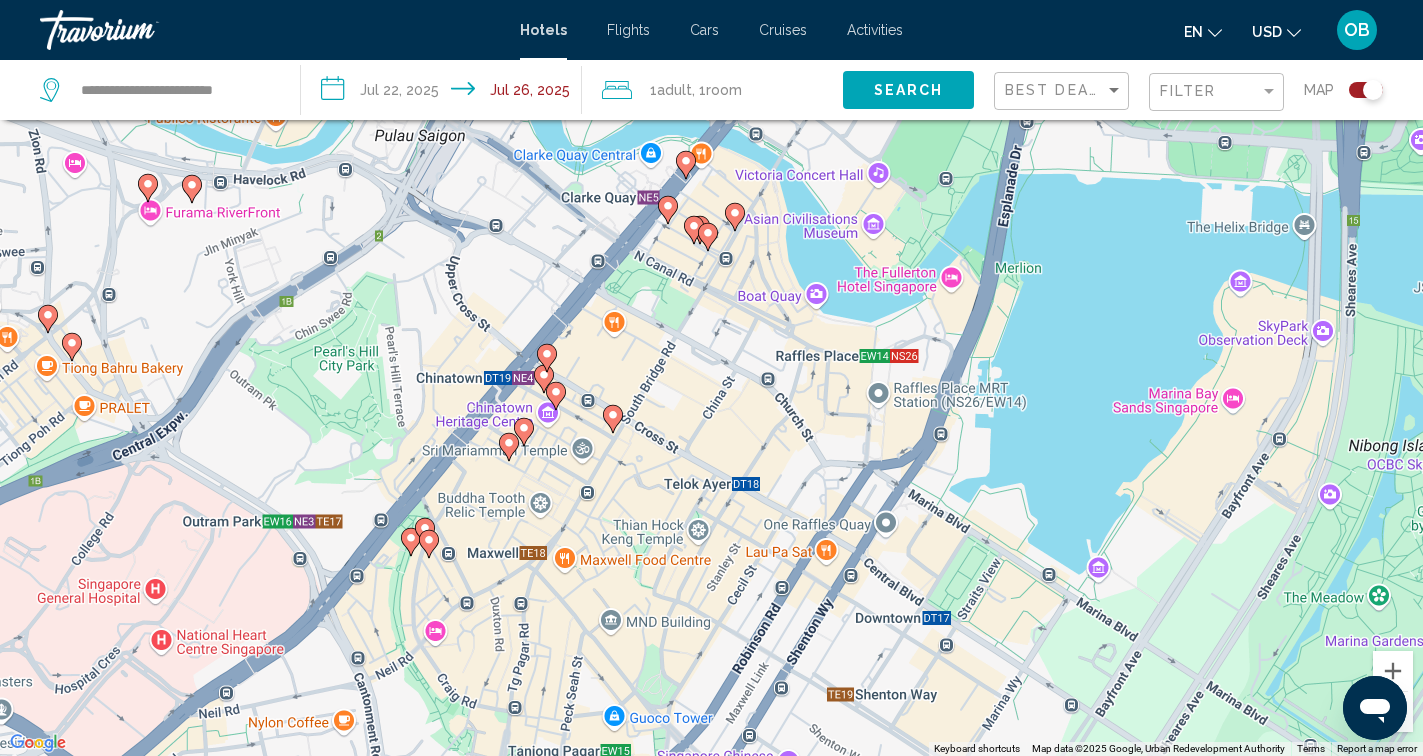 drag, startPoint x: 625, startPoint y: 664, endPoint x: 686, endPoint y: 352, distance: 317.90723 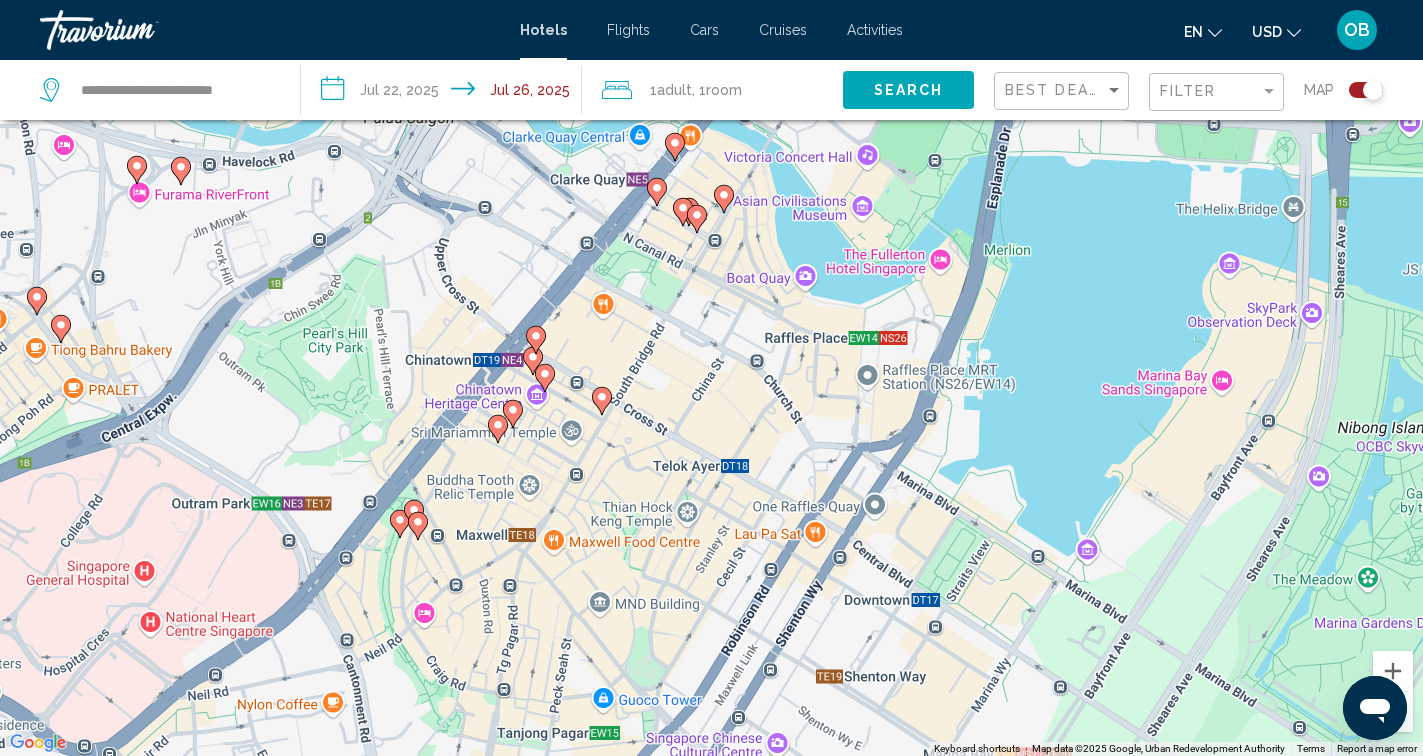 click 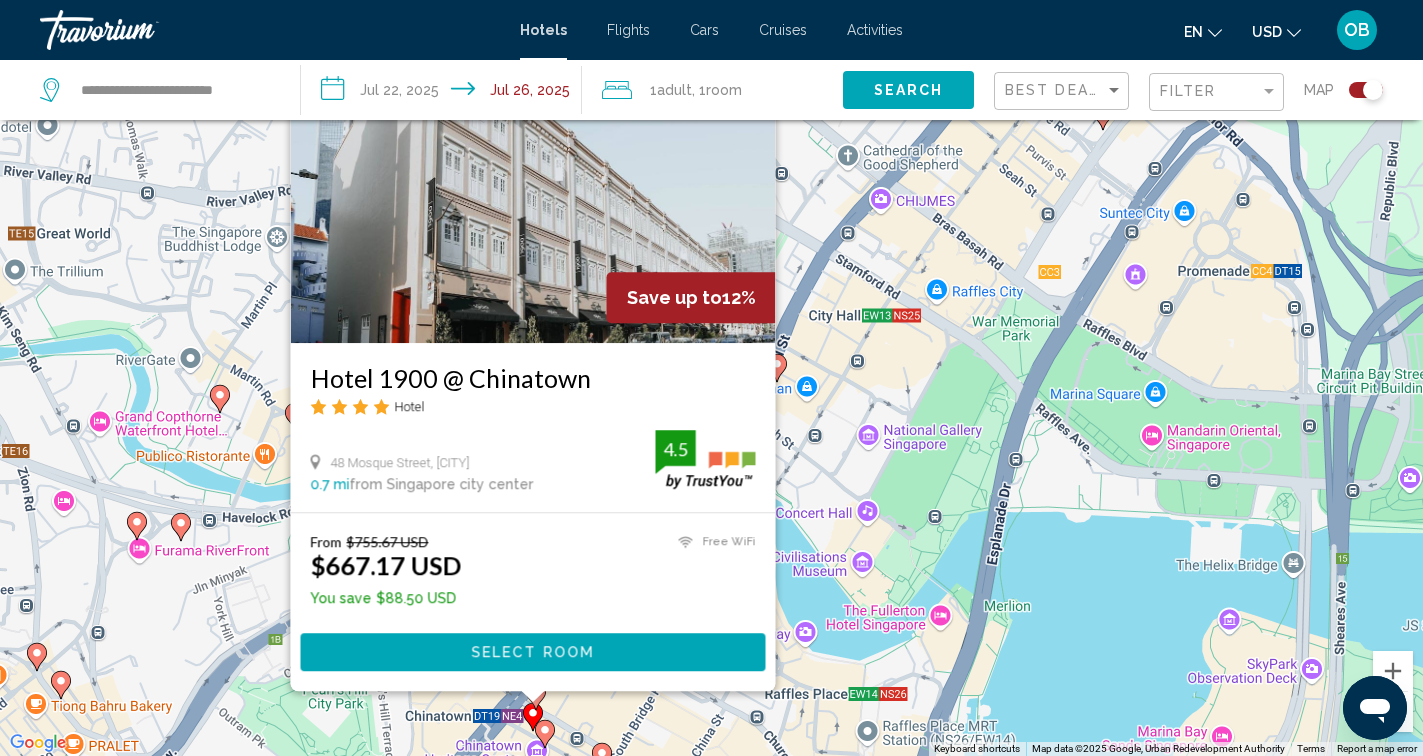 click on "To activate drag with keyboard, press Alt + Enter. Once in keyboard drag state, use the arrow keys to move the marker. To complete the drag, press the Enter key. To cancel, press Escape. Save up to  12%   [HOTEL_NAME]
Hotel
48 Mosque Street, [CITY] 0.7 mi  from [CITY] city center from hotel 4.5 From $755.67 USD $667.17 USD  You save  $88.50 USD
Free WiFi  4.5 Select Room" at bounding box center [711, 378] 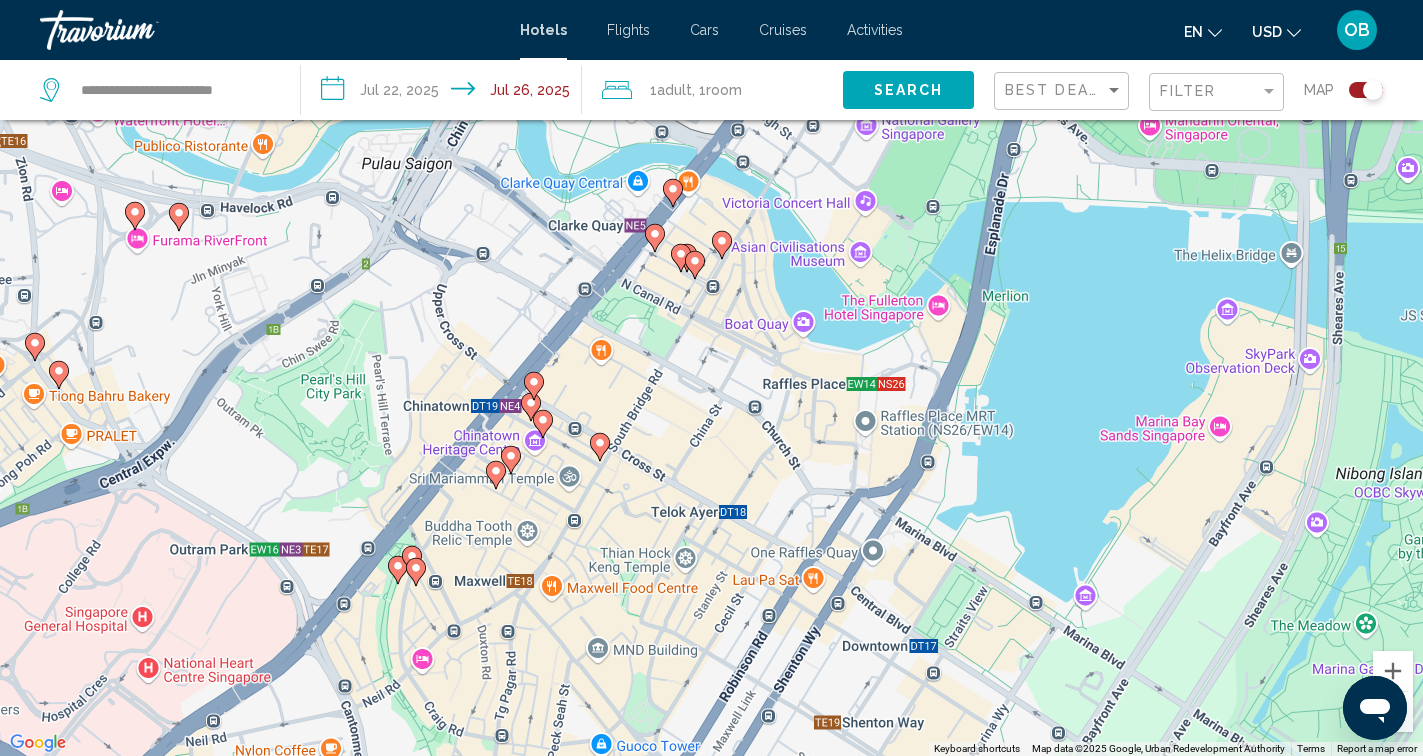 drag, startPoint x: 714, startPoint y: 671, endPoint x: 714, endPoint y: 357, distance: 314 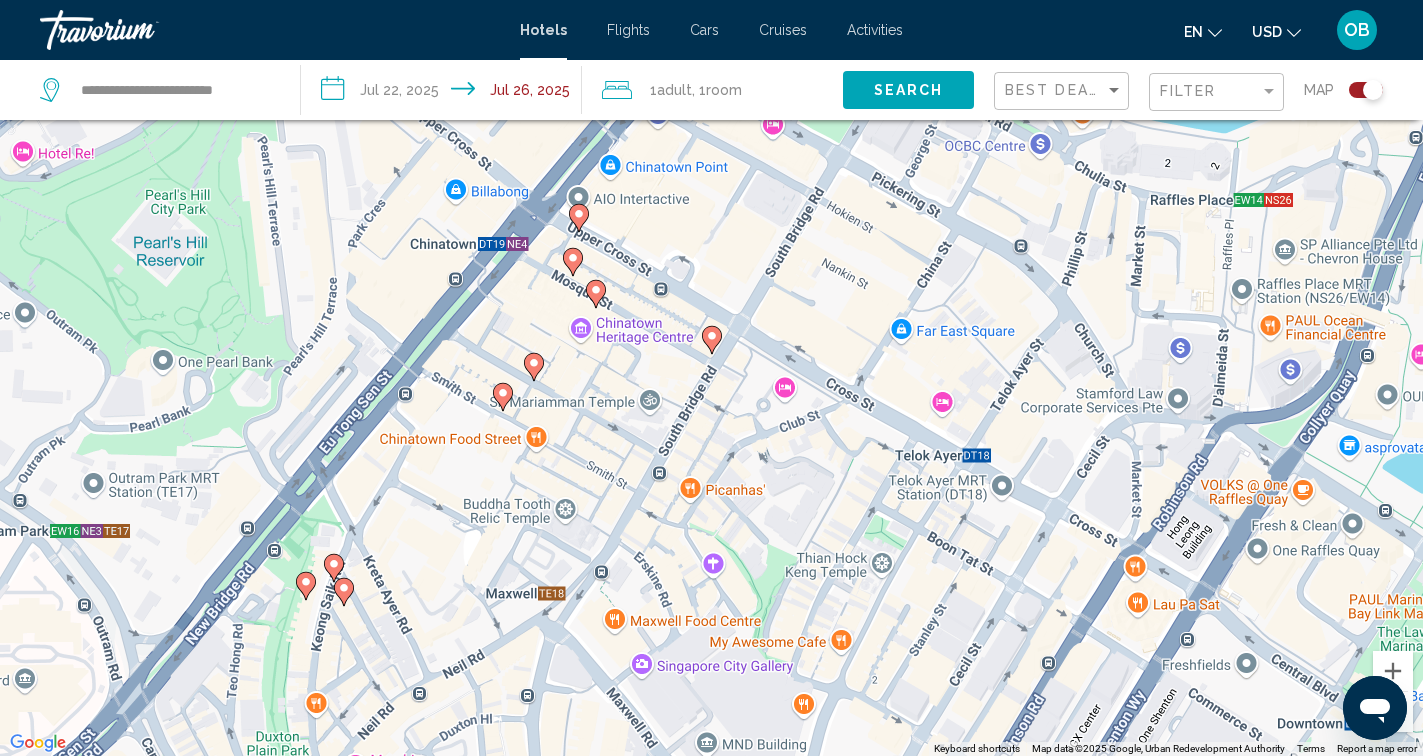drag, startPoint x: 569, startPoint y: 483, endPoint x: 647, endPoint y: 363, distance: 143.12233 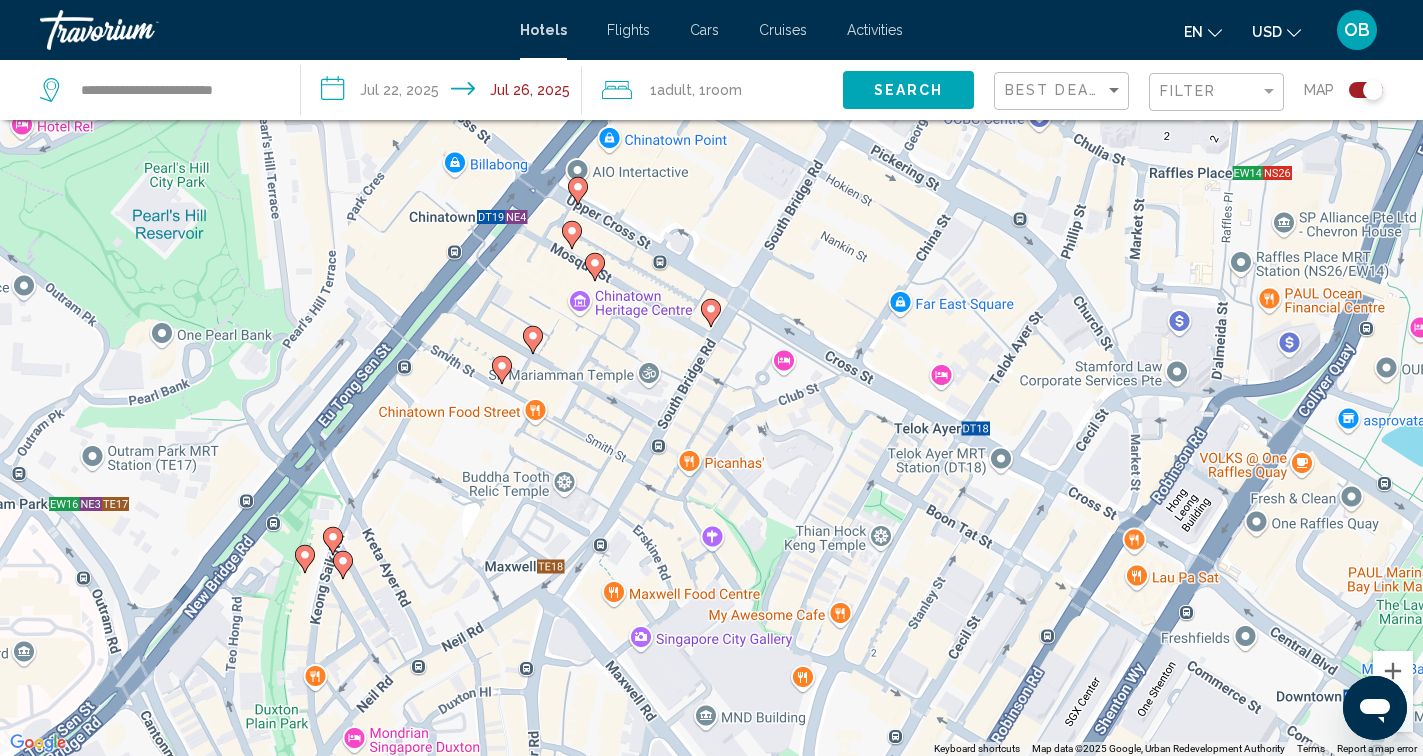 click 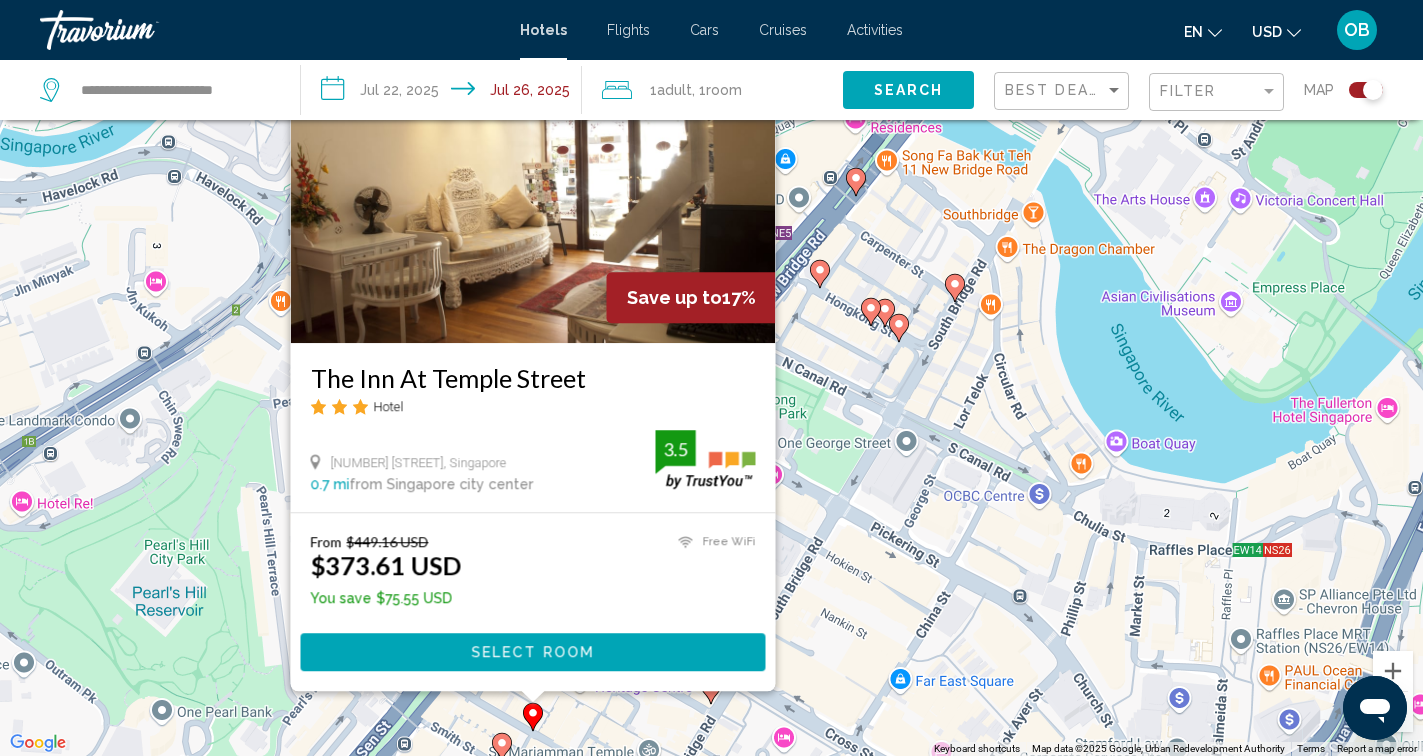 click 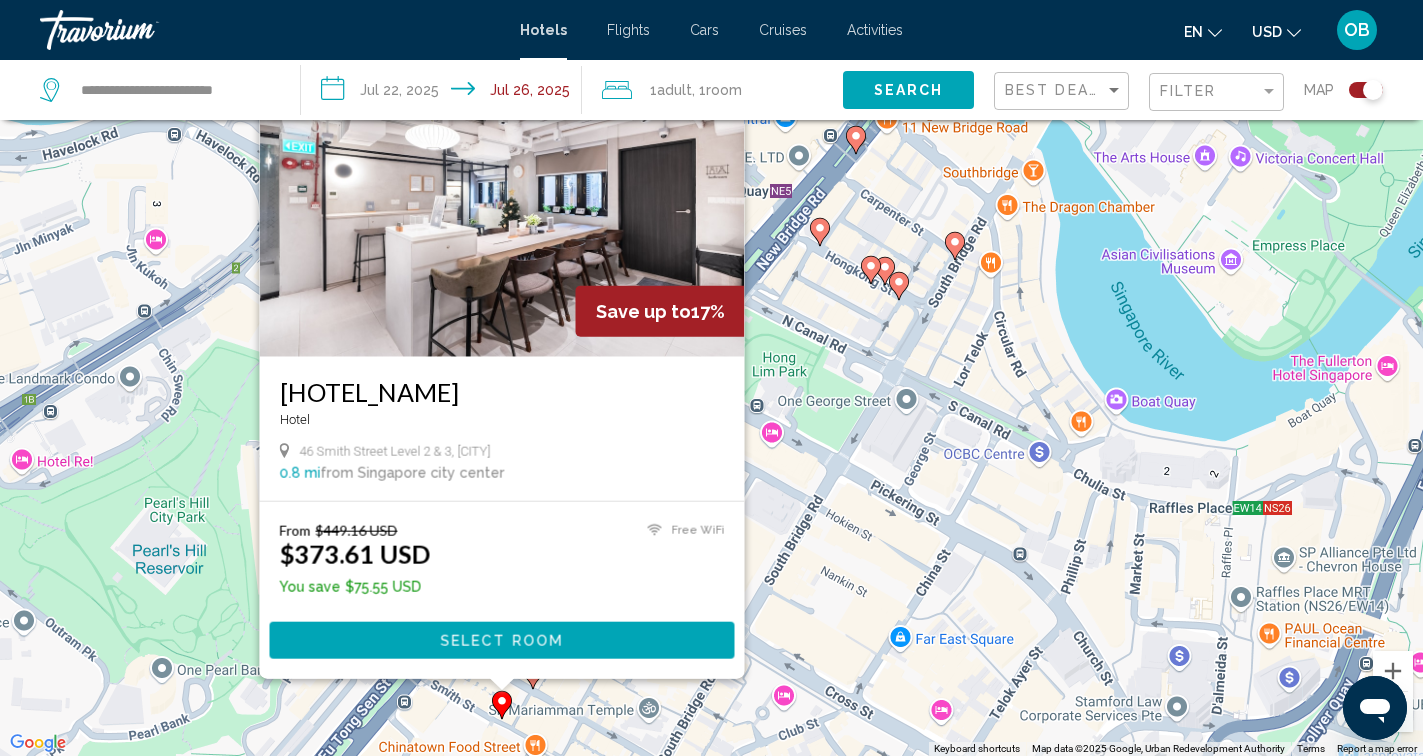 click on "To activate drag with keyboard, press Alt + Enter. Once in keyboard drag state, use the arrow keys to move the marker. To complete the drag, press the Enter key. To cancel, press Escape. Save up to  17%   [HOTEL_NAME]  Hotel
46 Smith Street Level 2 & 3, [CITY] 0.8 mi  from [CITY] city center from hotel From $449.16 USD $373.61 USD  You save  $75.55 USD
Free WiFi  Select Room" at bounding box center [711, 378] 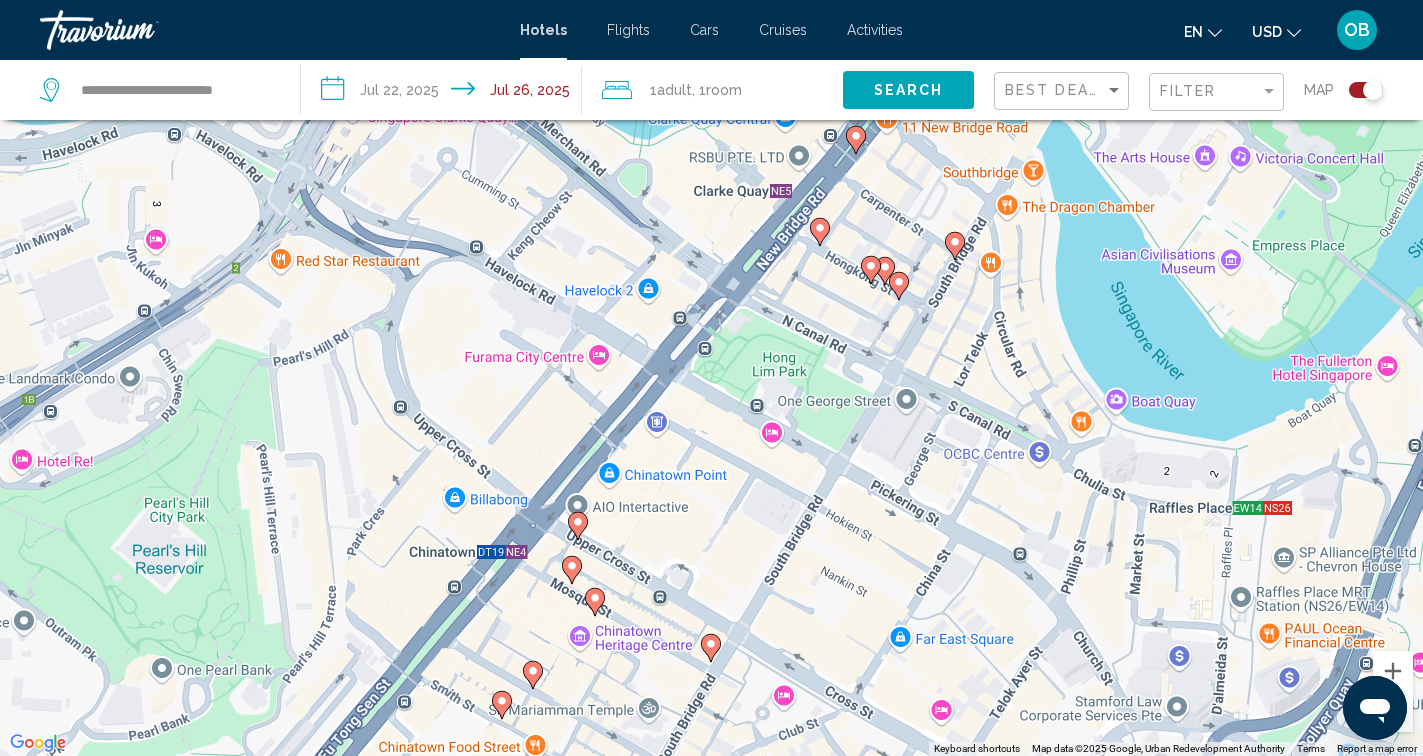 click 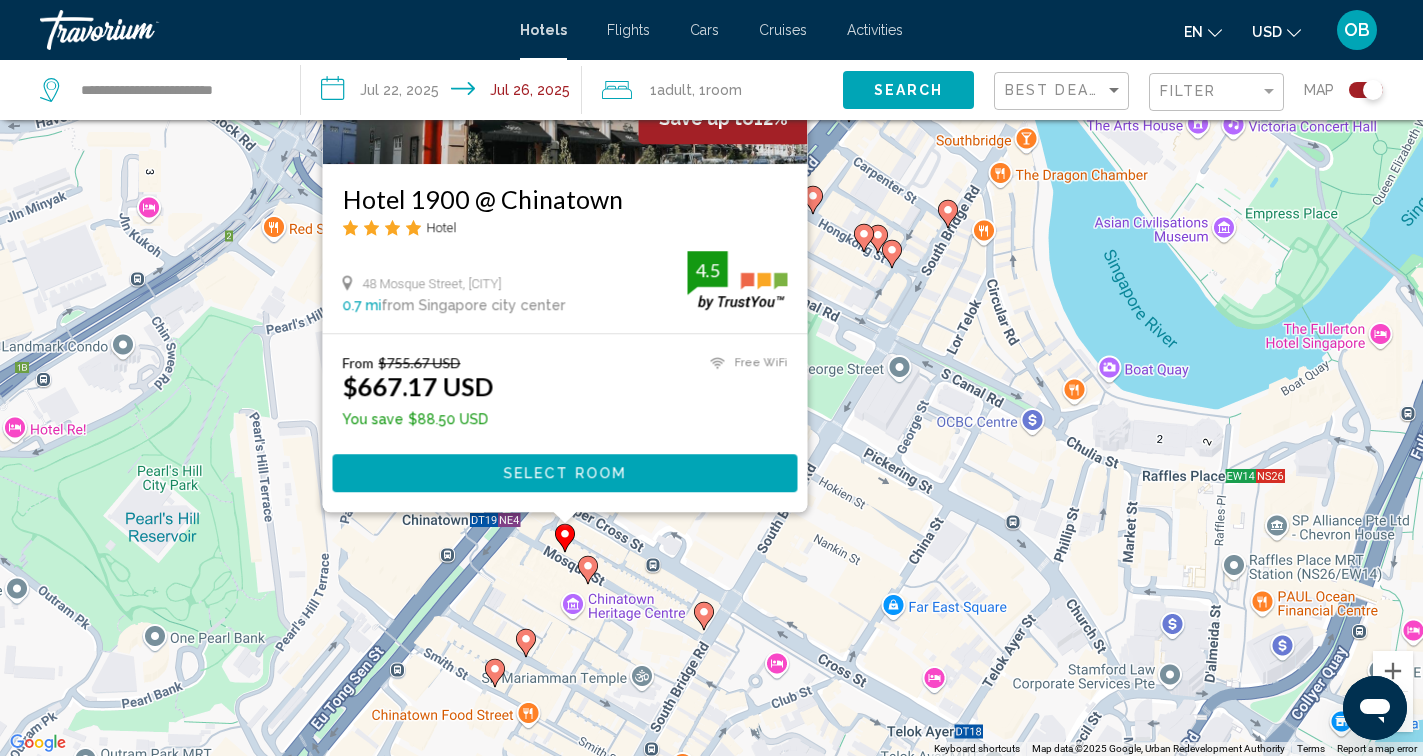 drag, startPoint x: 841, startPoint y: 705, endPoint x: 826, endPoint y: 474, distance: 231.4865 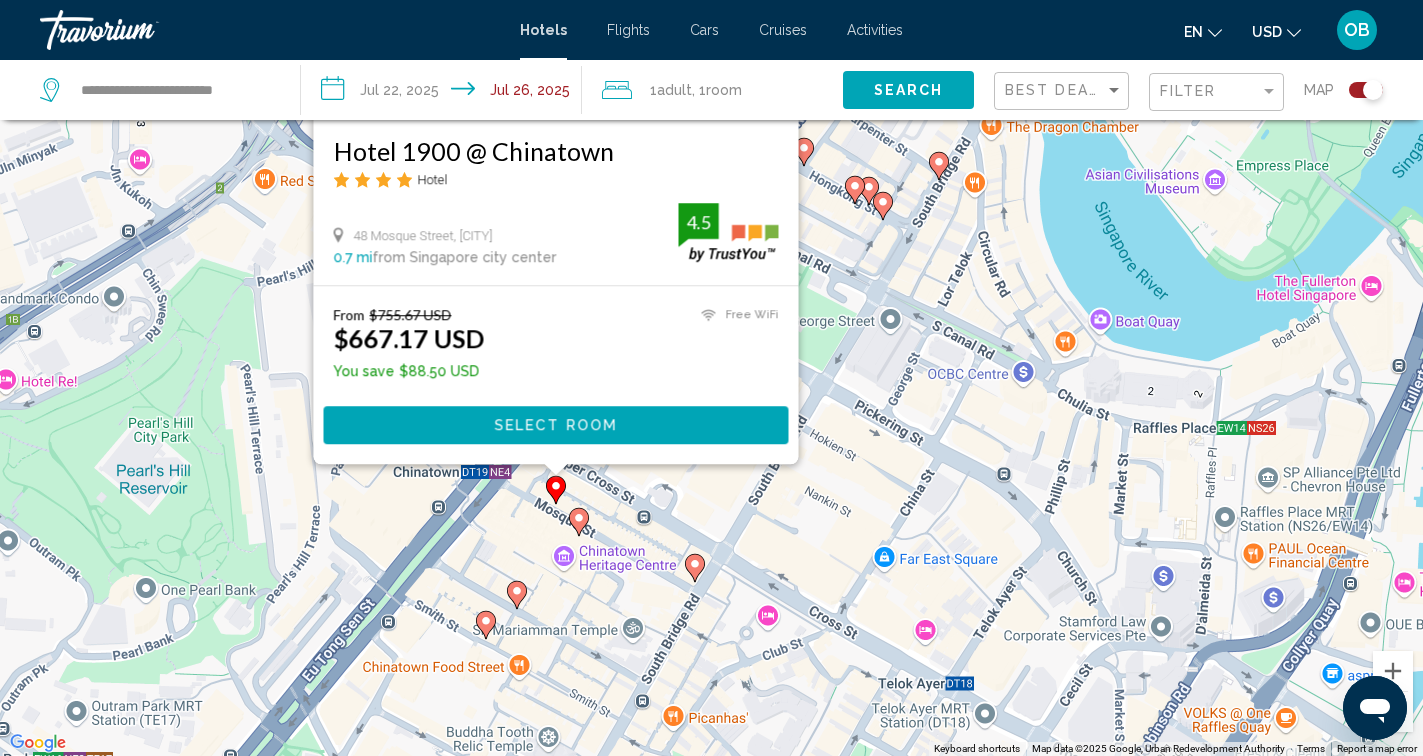click 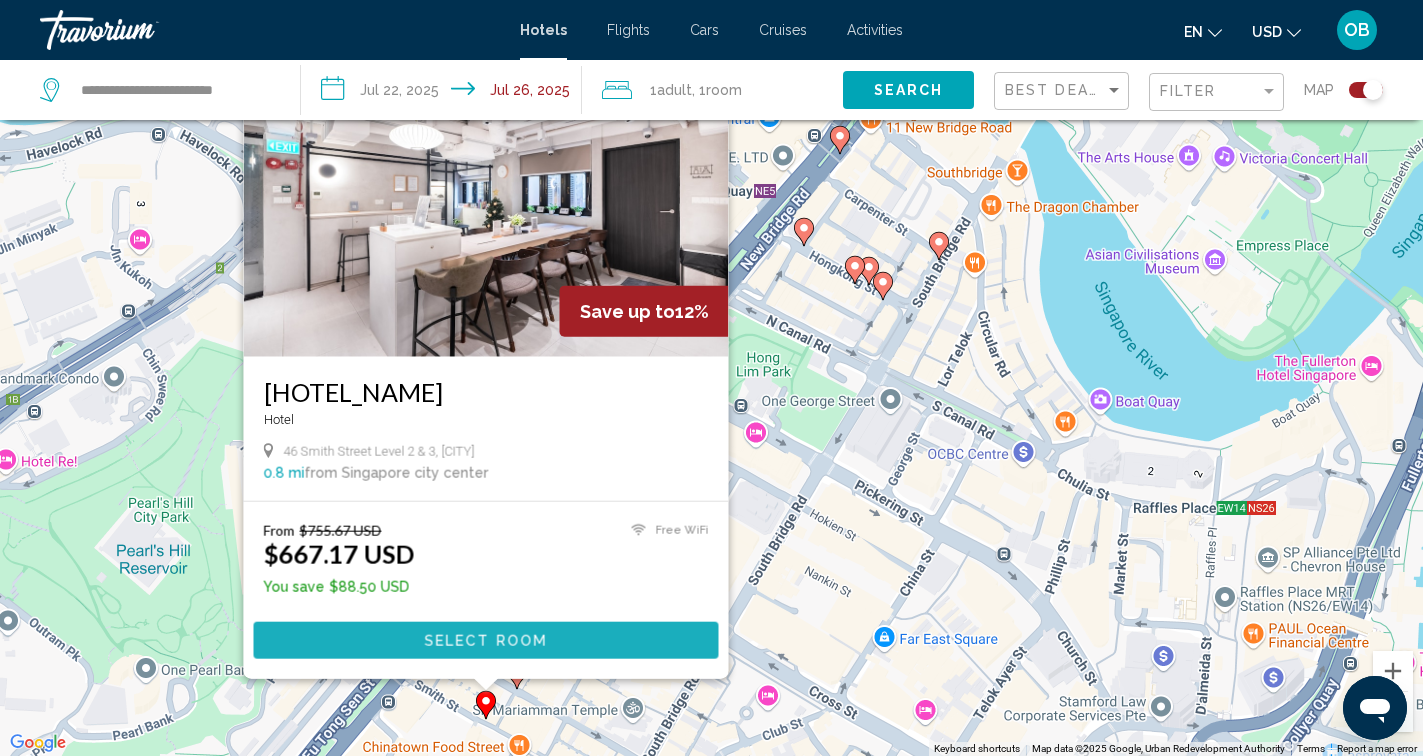 click on "Select Room" at bounding box center [485, 641] 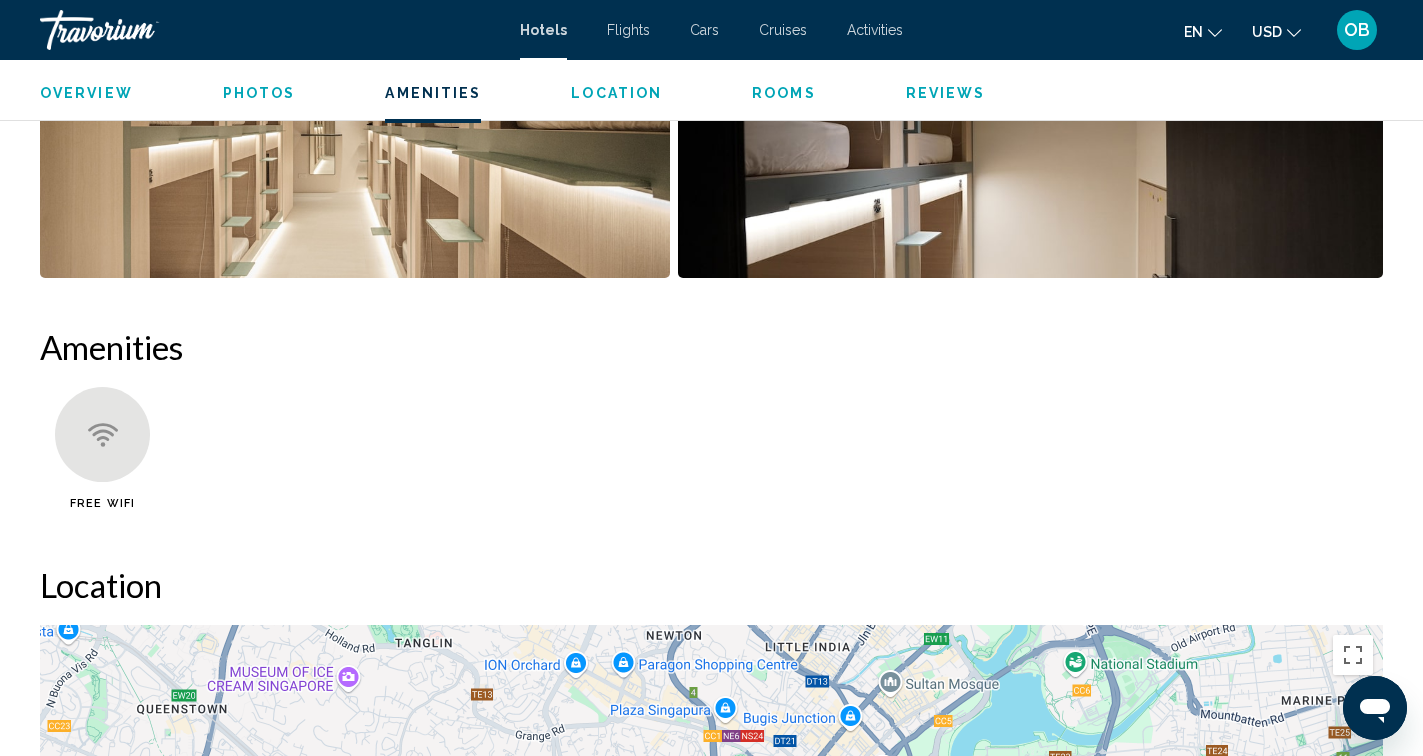scroll, scrollTop: 1361, scrollLeft: 0, axis: vertical 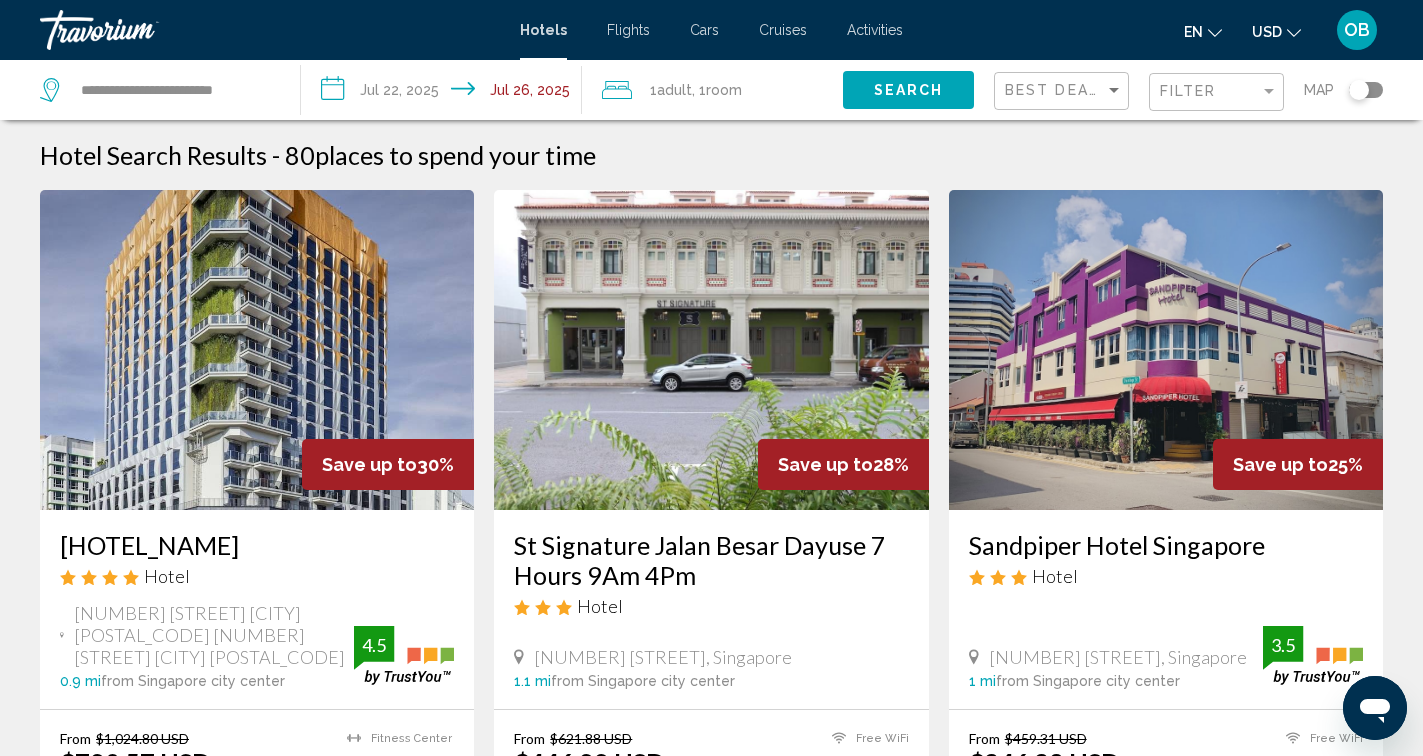 click 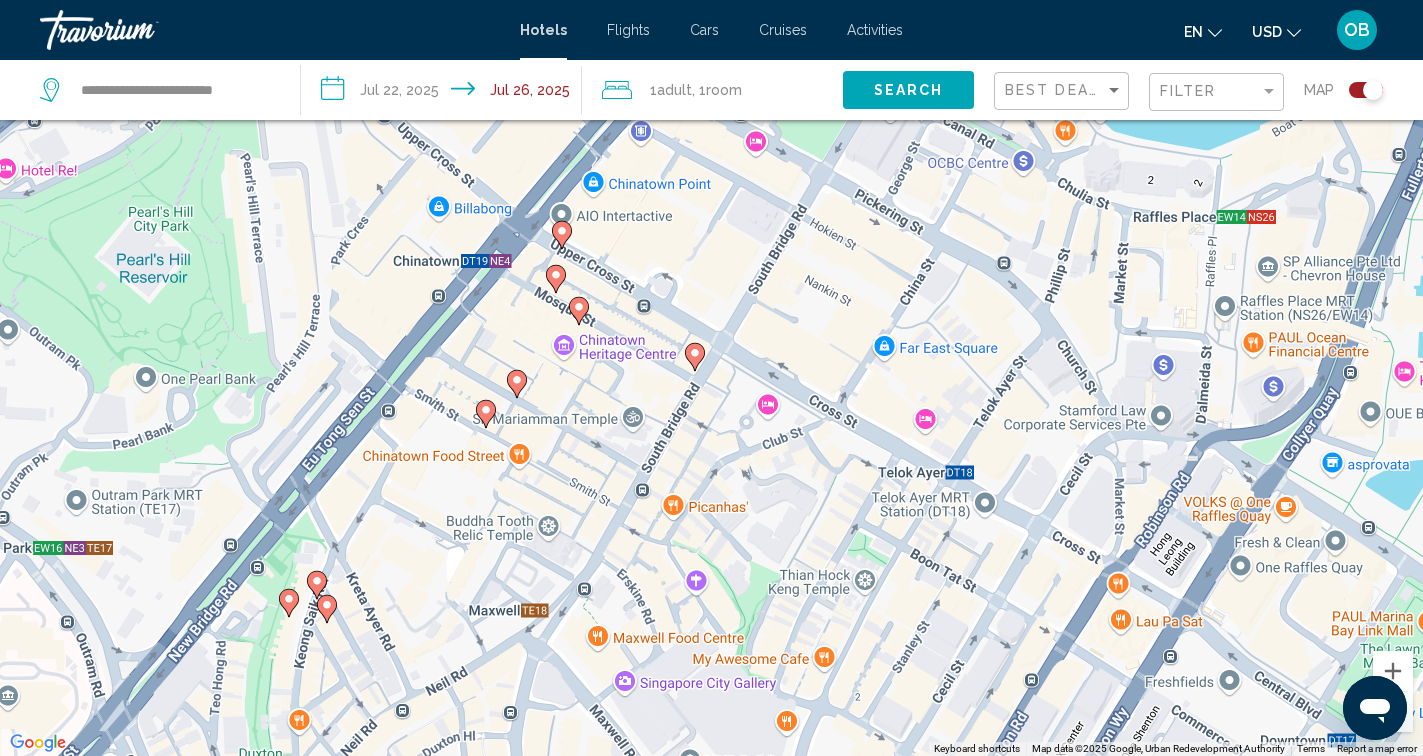 drag, startPoint x: 816, startPoint y: 329, endPoint x: 770, endPoint y: 556, distance: 231.6139 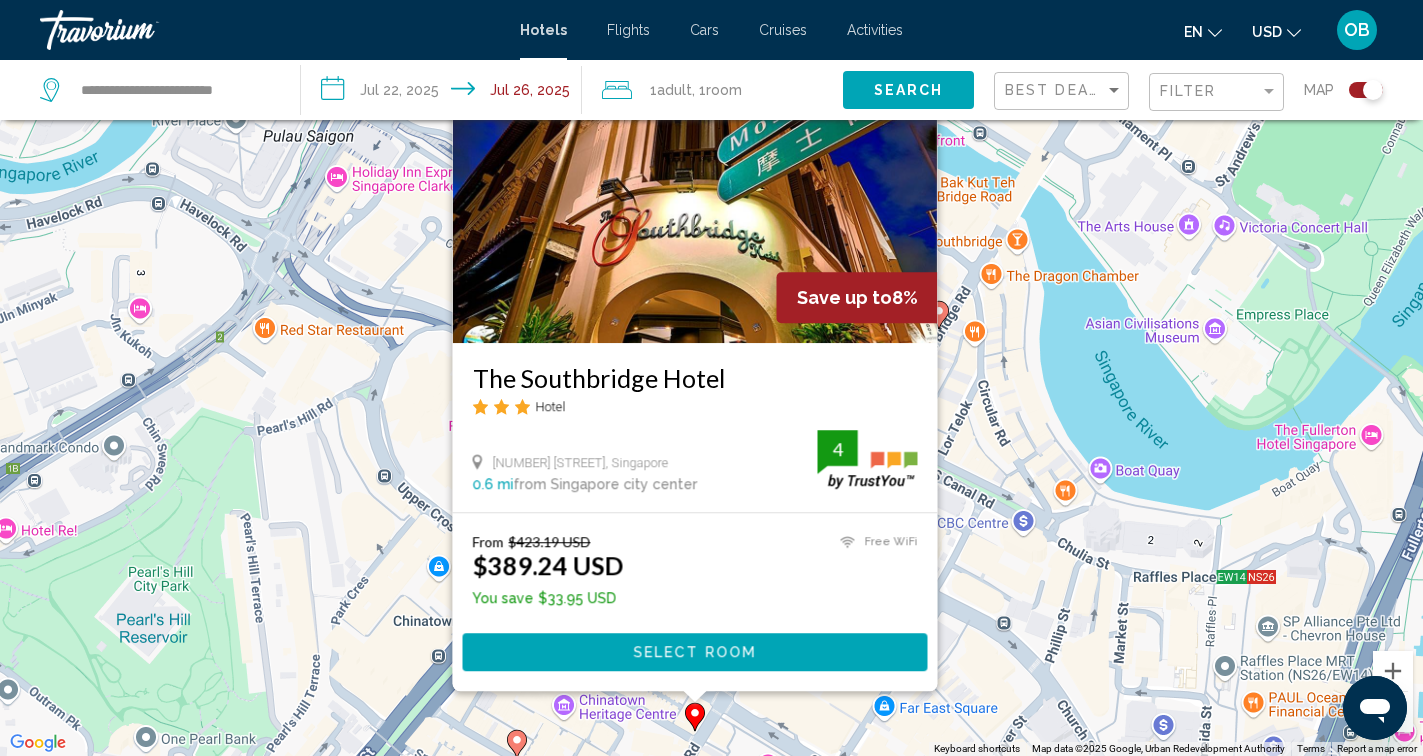 click on "To activate drag with keyboard, press Alt + Enter. Once in keyboard drag state, use the arrow keys to move the marker. To complete the drag, press the Enter key. To cancel, press Escape. Save up to  8%   [HOTEL_NAME]
Hotel
210 South Bridge Road, [CITY] 0.6 mi  from [CITY] city center from hotel 4 From $423.19 USD $389.24 USD  You save  $33.95 USD
Free WiFi  4 Select Room" at bounding box center [711, 378] 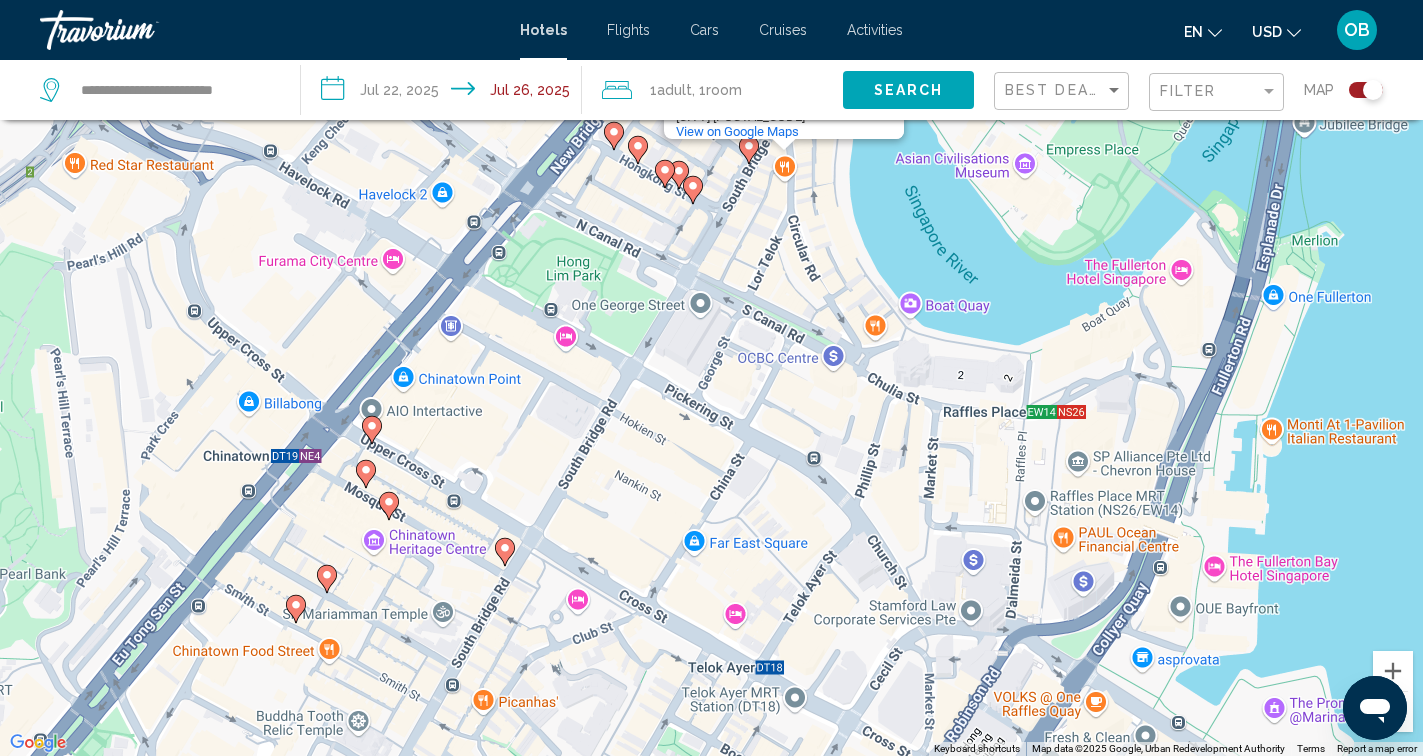 drag, startPoint x: 735, startPoint y: 558, endPoint x: 649, endPoint y: 306, distance: 266.27054 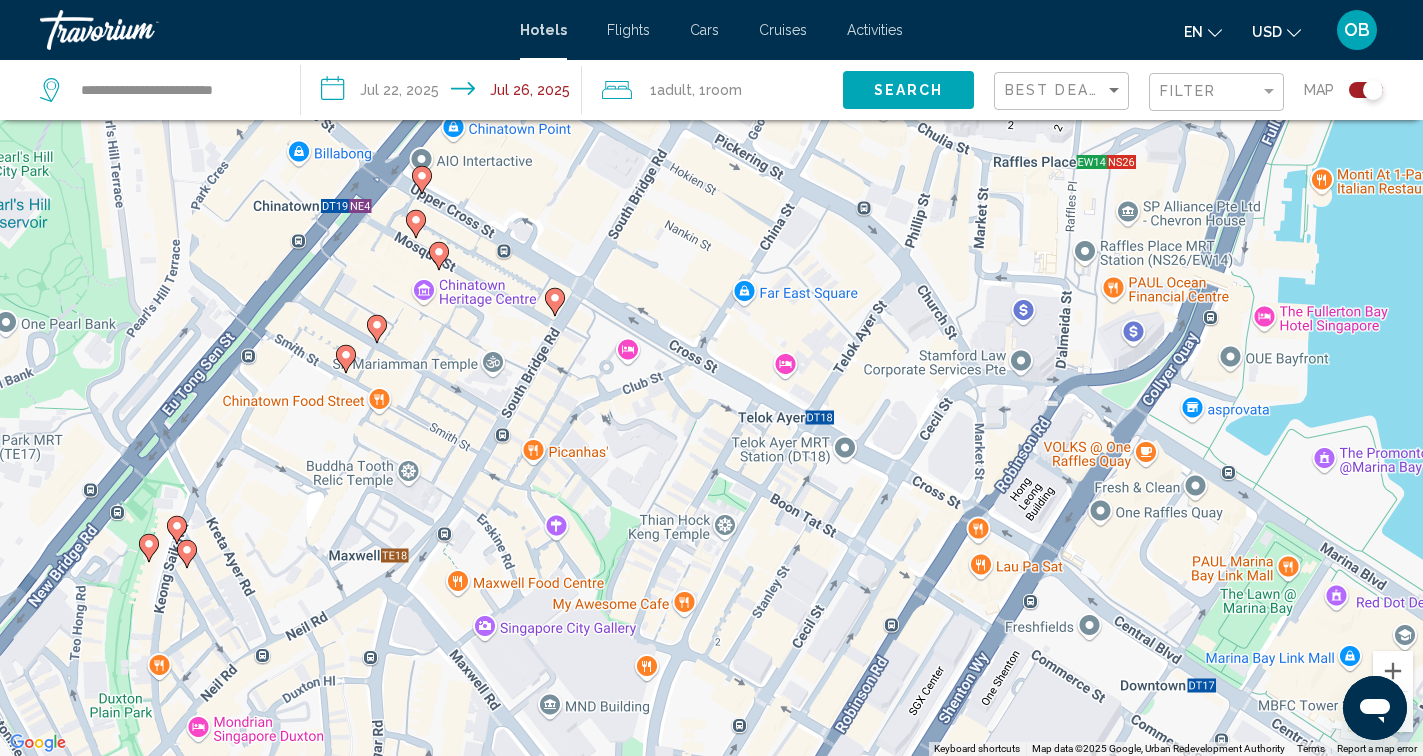 drag, startPoint x: 567, startPoint y: 533, endPoint x: 621, endPoint y: 293, distance: 246 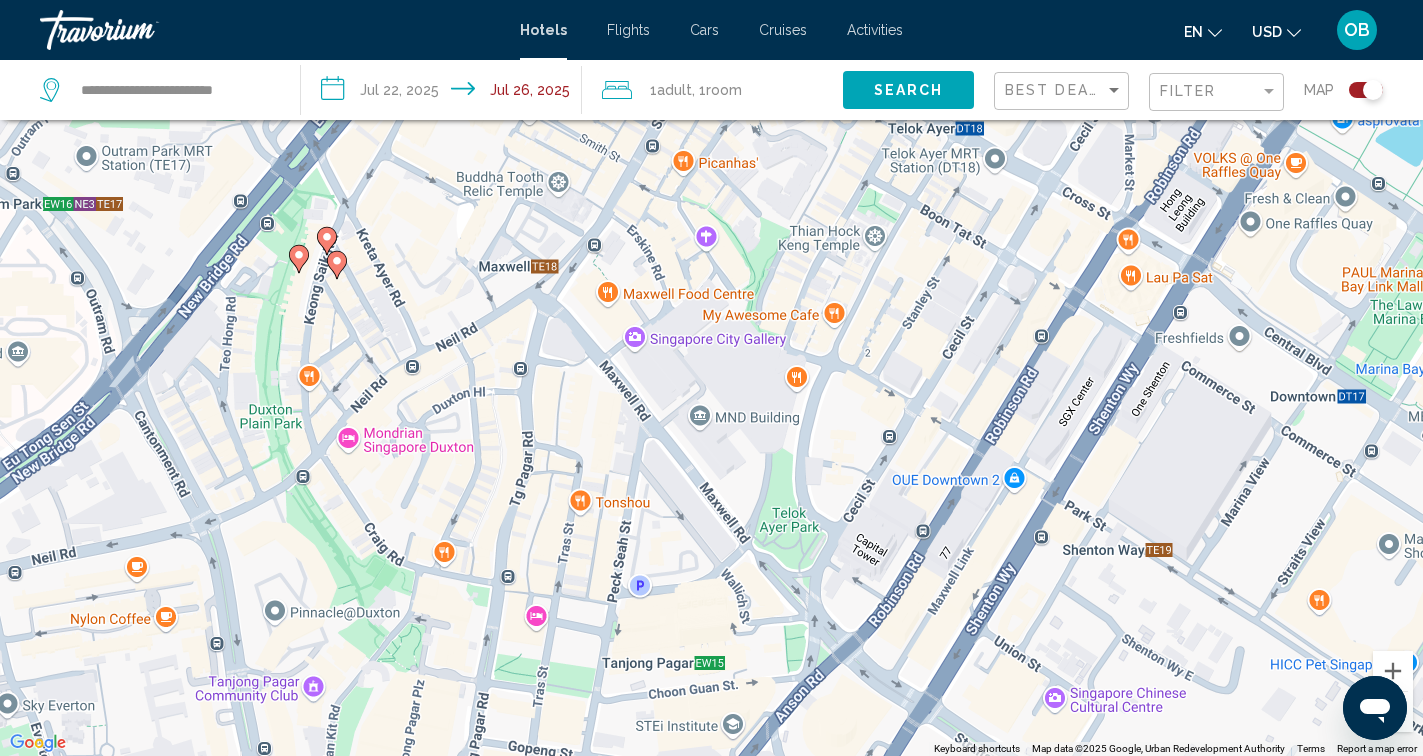 drag, startPoint x: 510, startPoint y: 586, endPoint x: 659, endPoint y: 297, distance: 325.1492 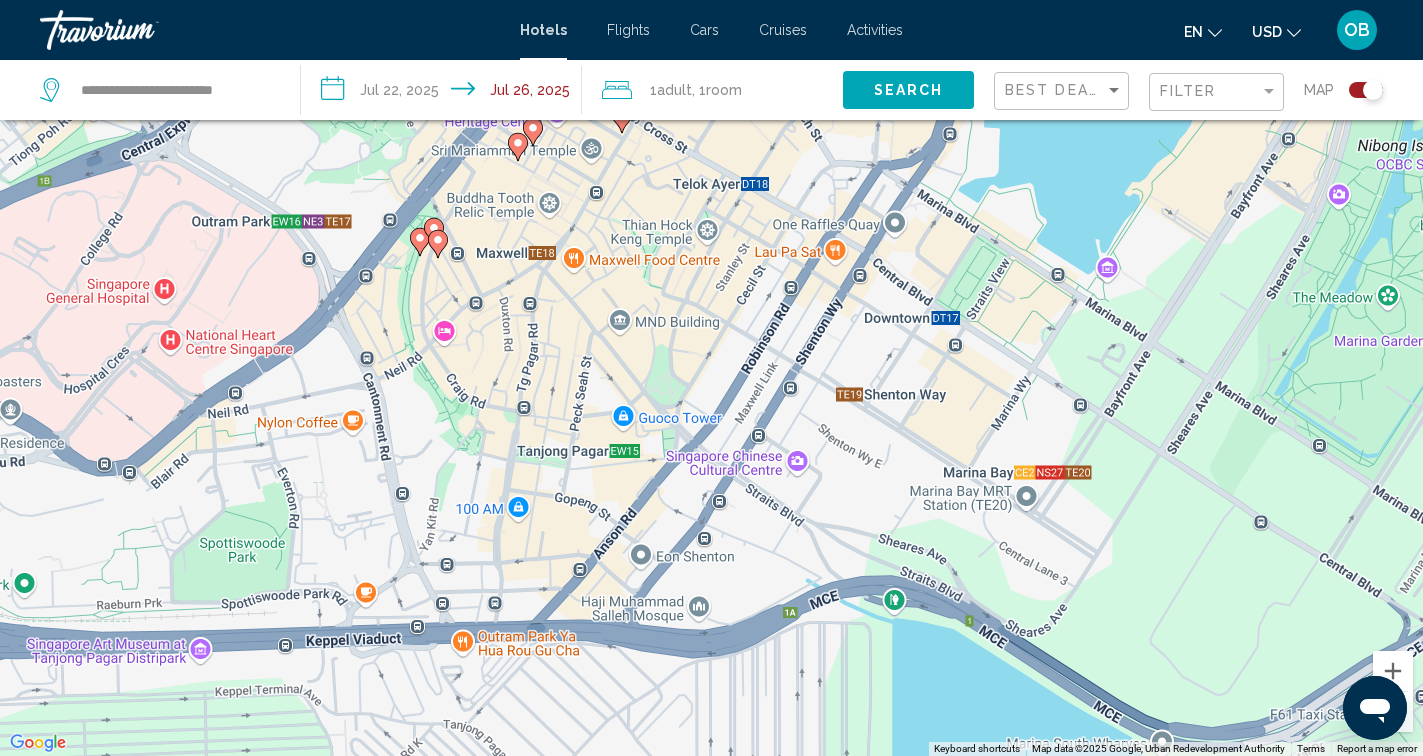drag, startPoint x: 613, startPoint y: 498, endPoint x: 589, endPoint y: 409, distance: 92.17918 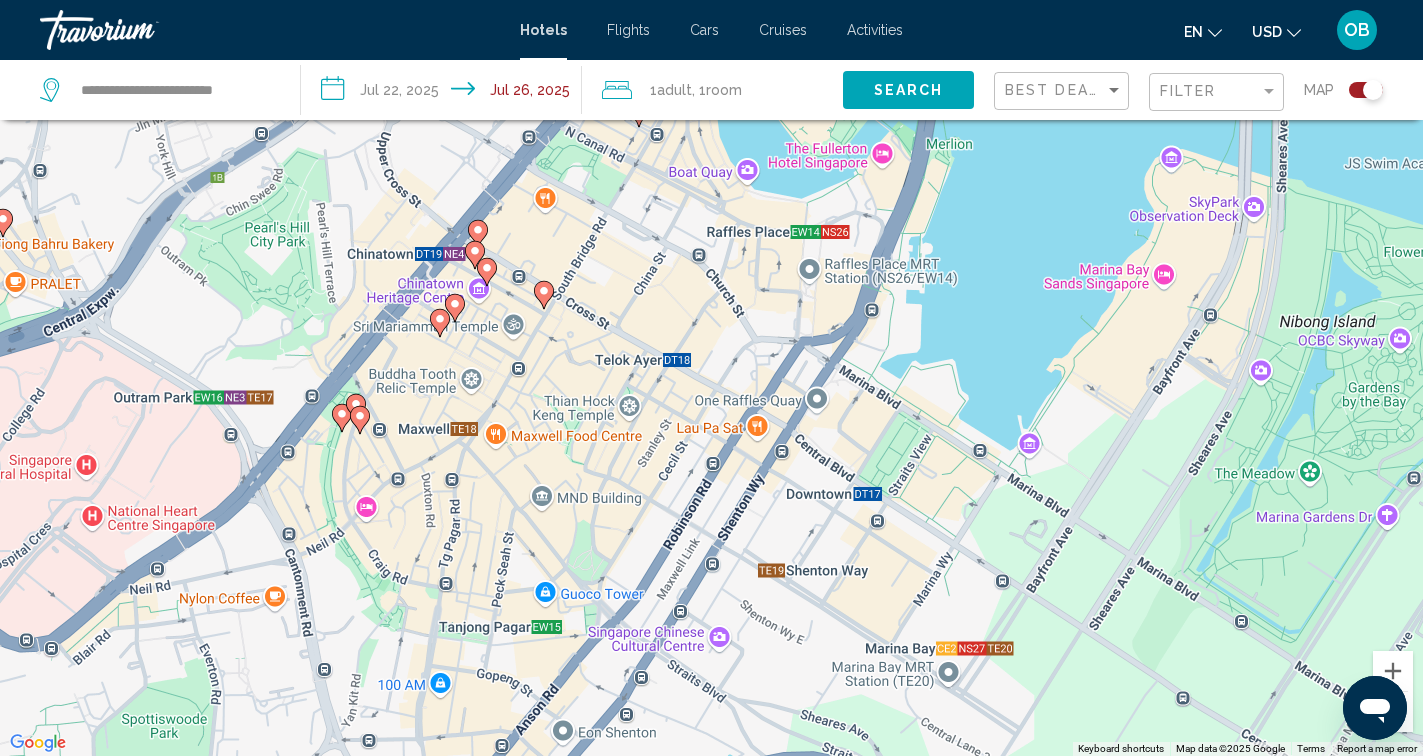 drag, startPoint x: 586, startPoint y: 347, endPoint x: 501, endPoint y: 536, distance: 207.23416 